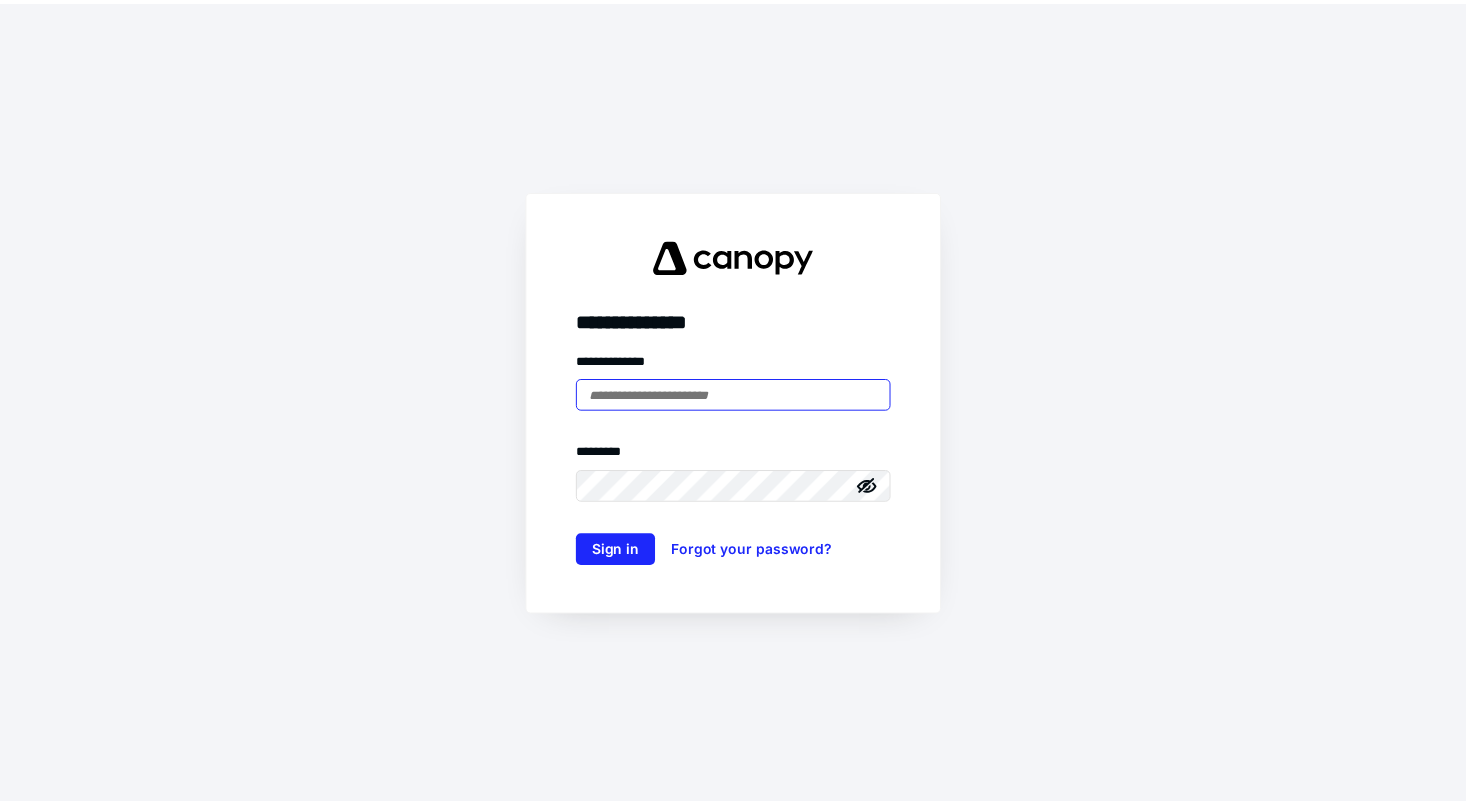 scroll, scrollTop: 0, scrollLeft: 0, axis: both 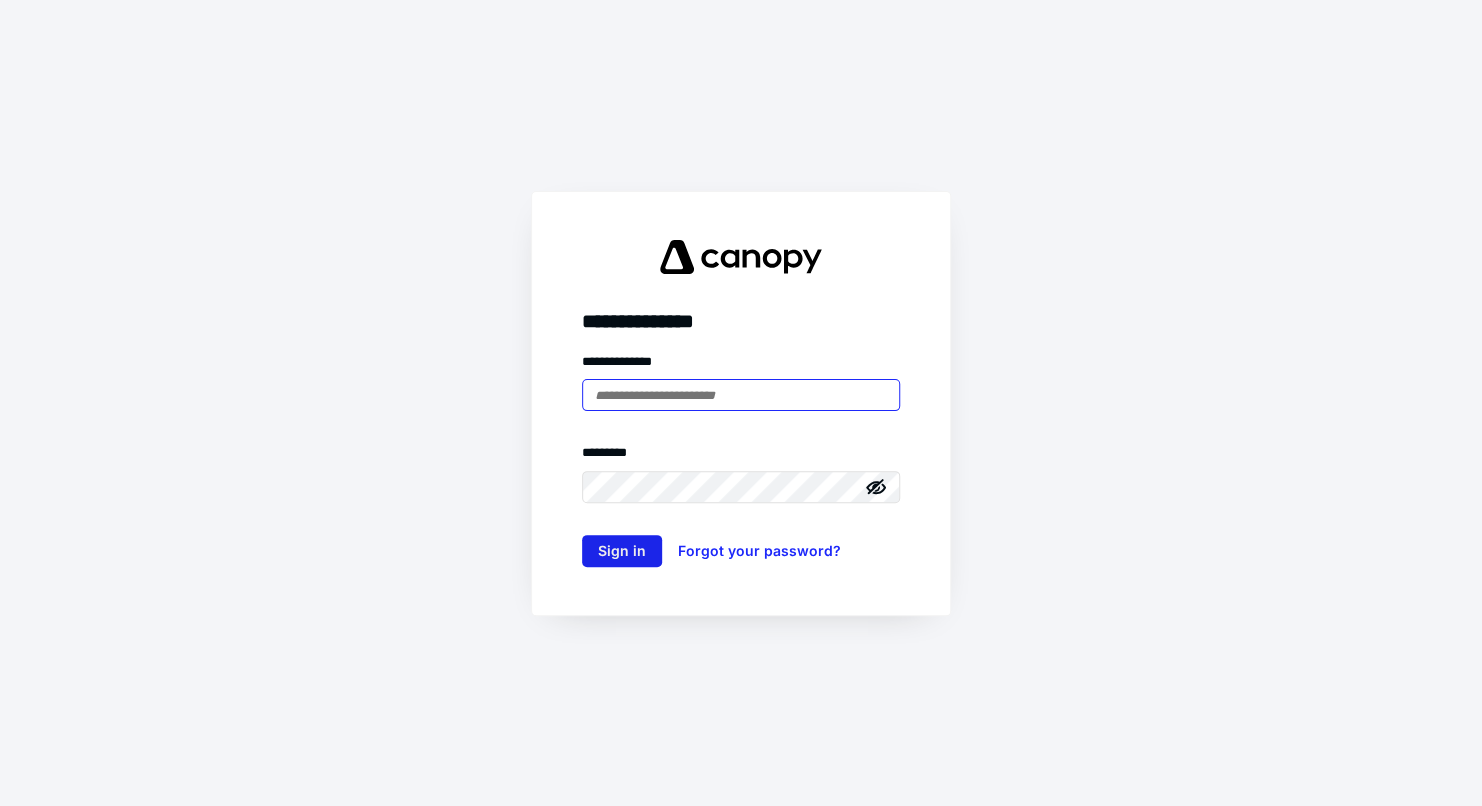 type on "**********" 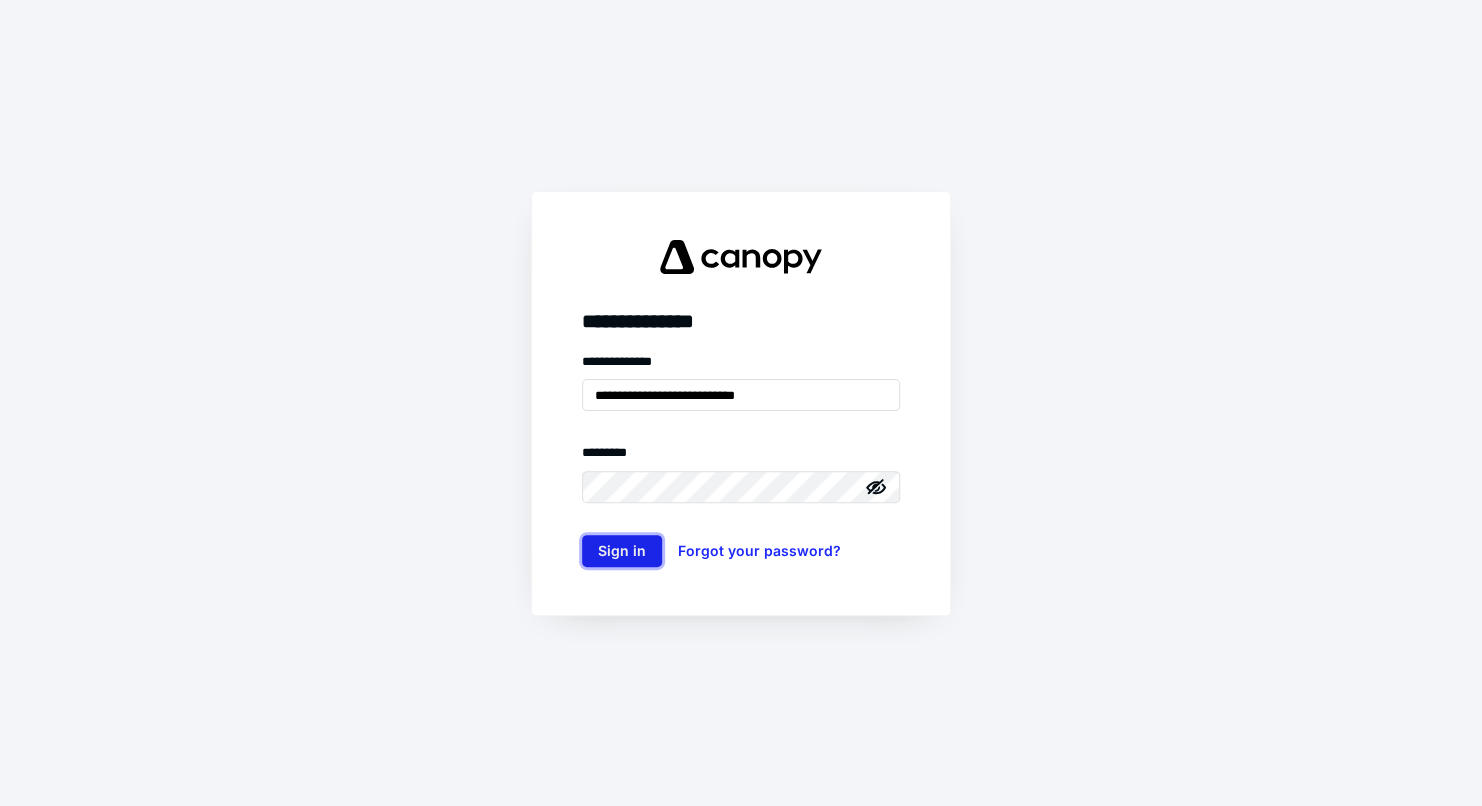 click on "Sign in" at bounding box center [622, 551] 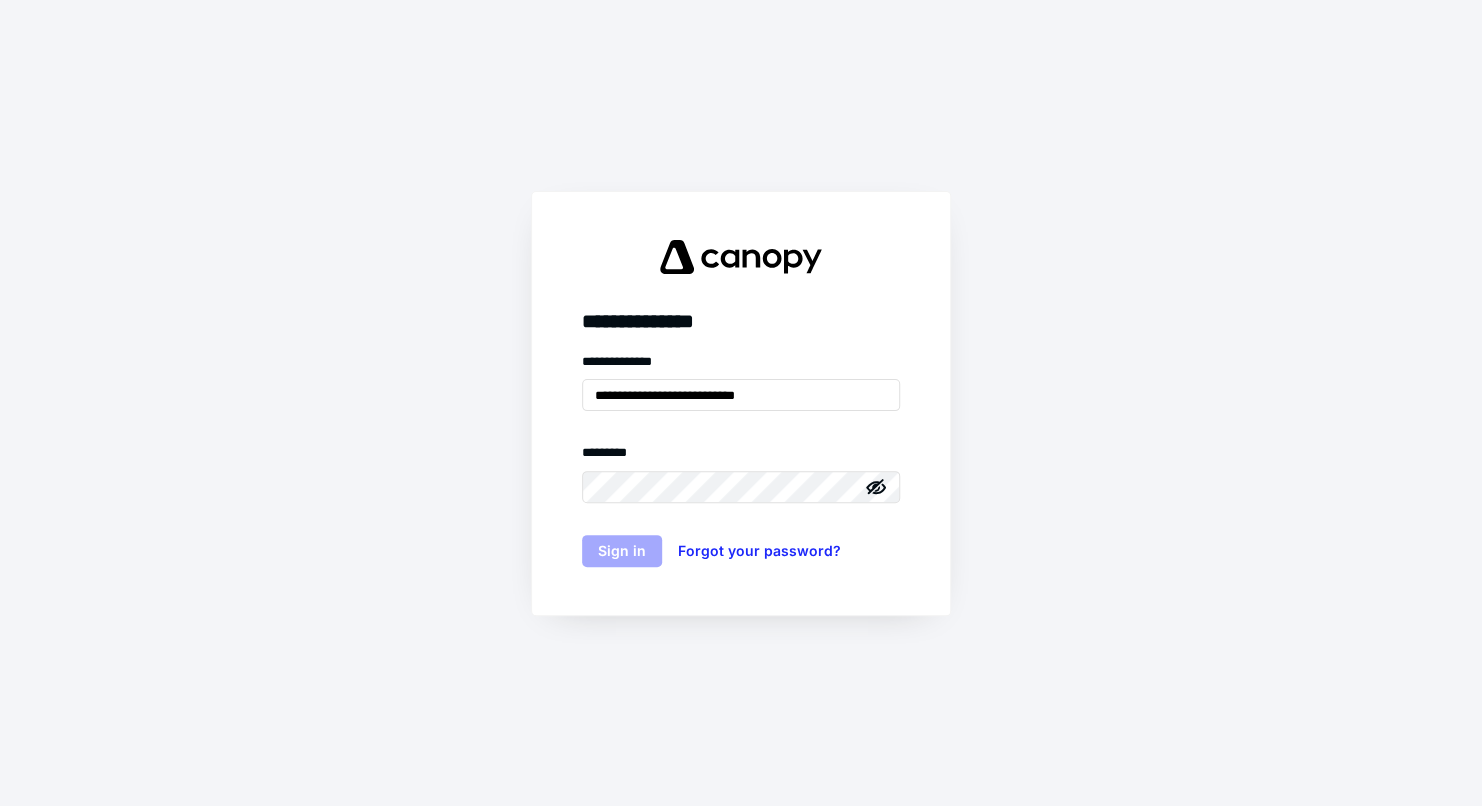 click on "Sign in" at bounding box center [622, 551] 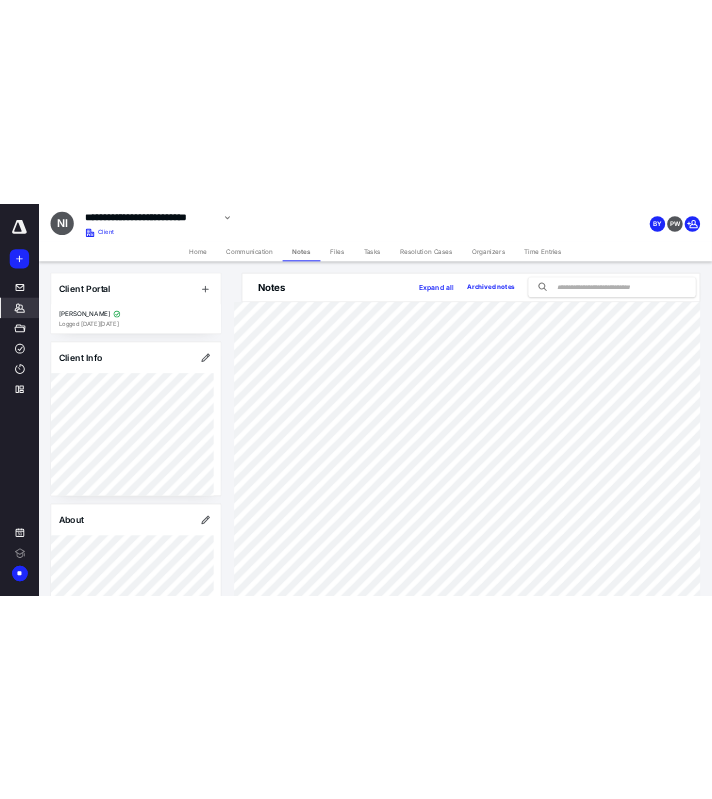 scroll, scrollTop: 0, scrollLeft: 0, axis: both 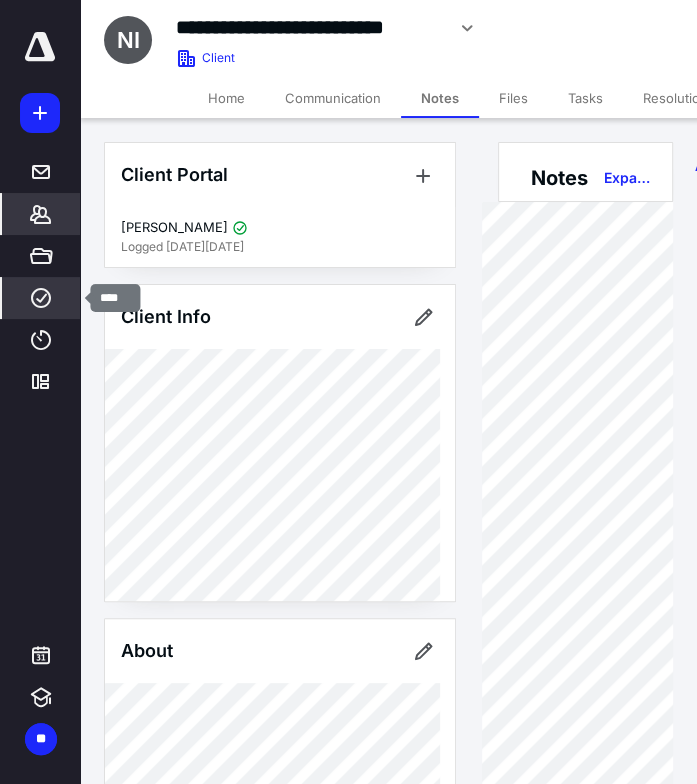 click 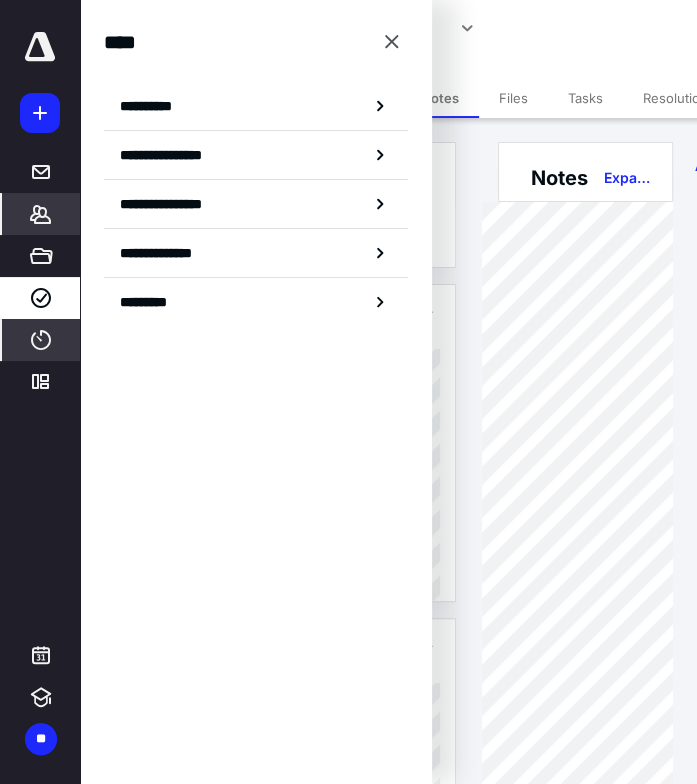 click 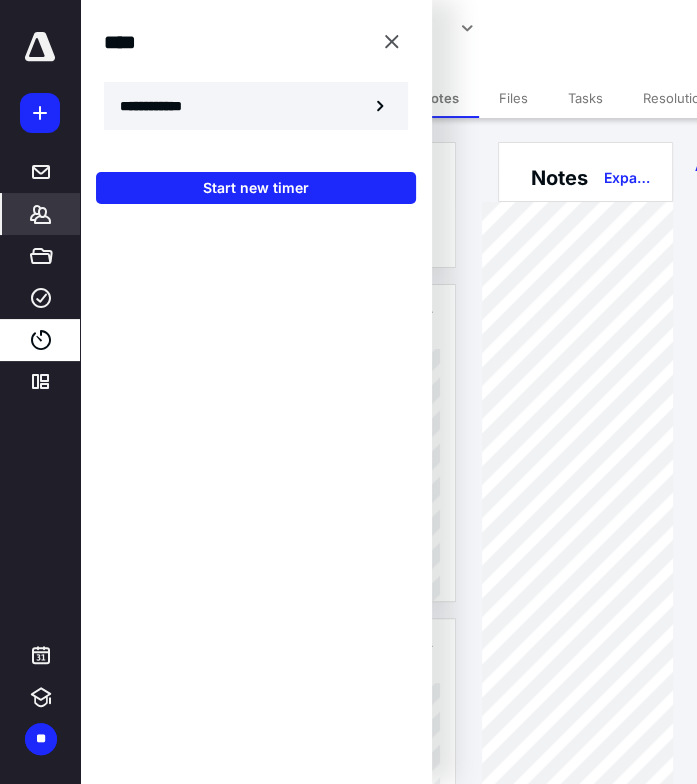 click on "**********" at bounding box center [256, 106] 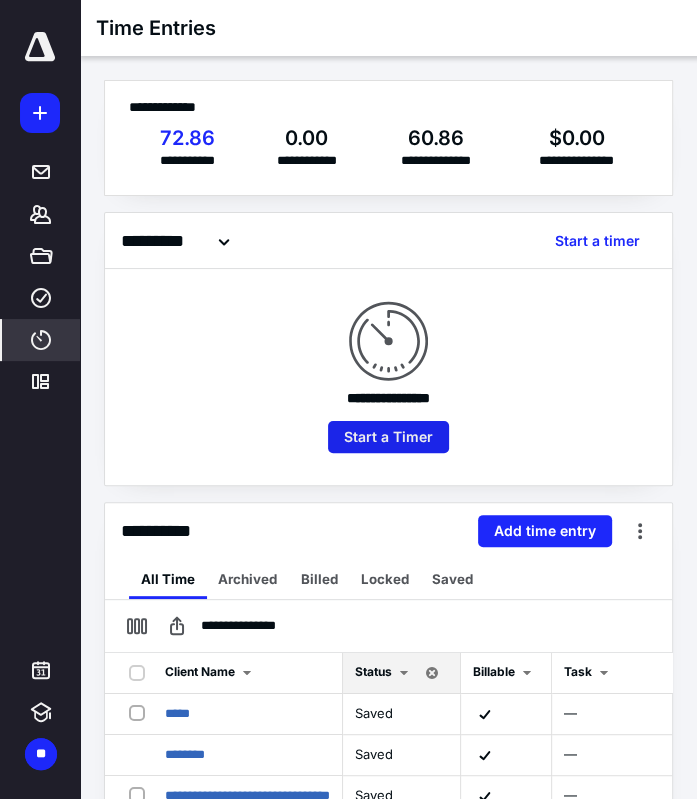 click on "Start a Timer" at bounding box center [388, 437] 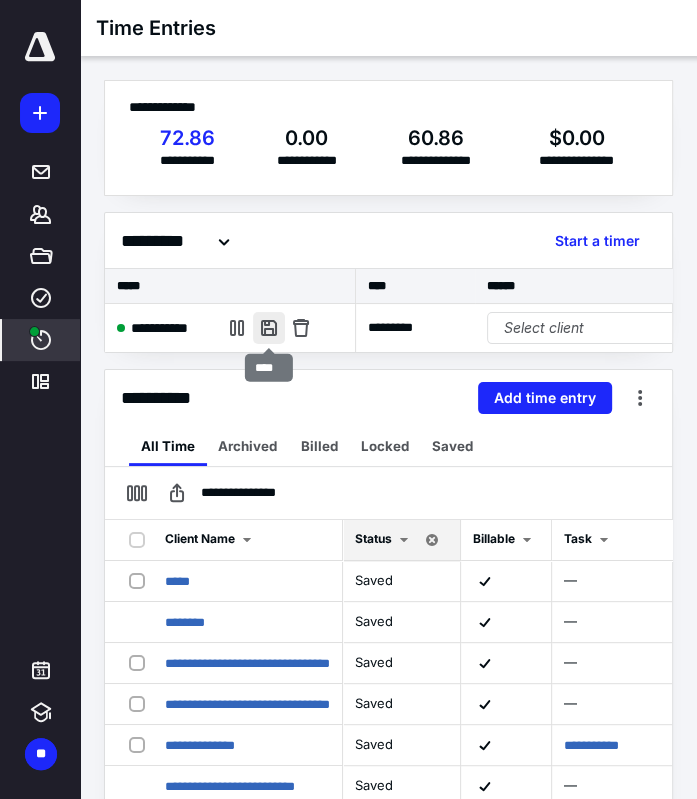 click at bounding box center (269, 328) 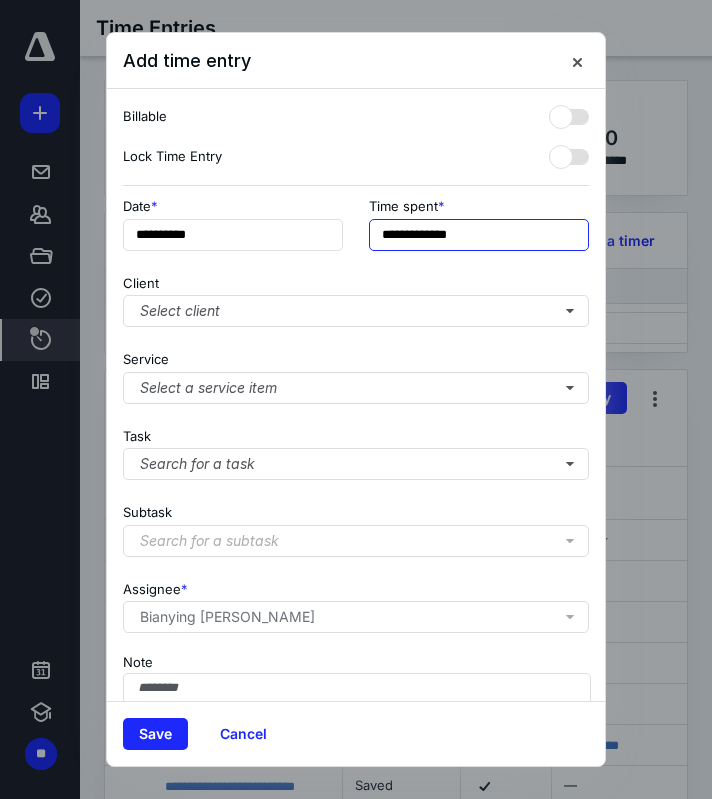 drag, startPoint x: 479, startPoint y: 232, endPoint x: 359, endPoint y: 226, distance: 120.14991 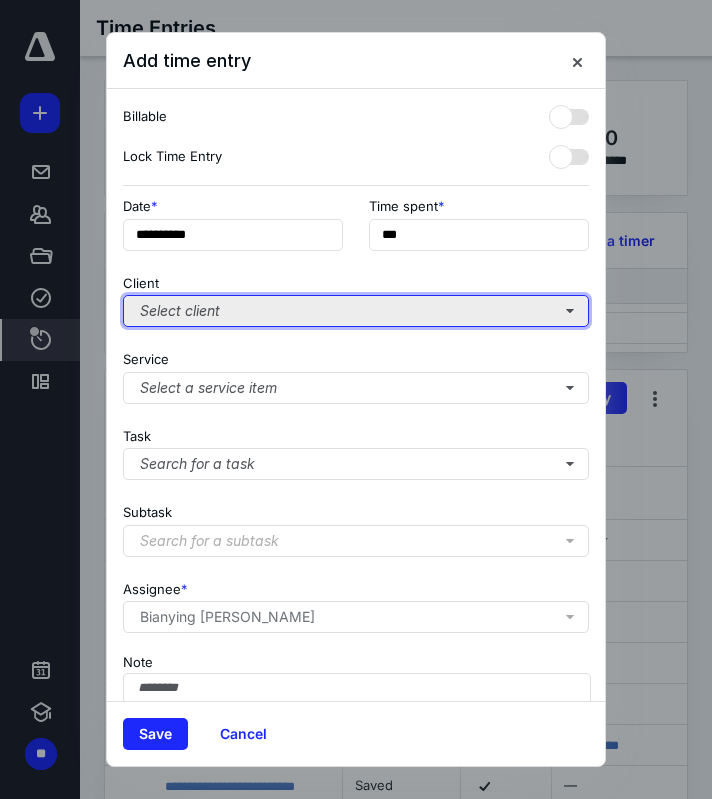 type on "**" 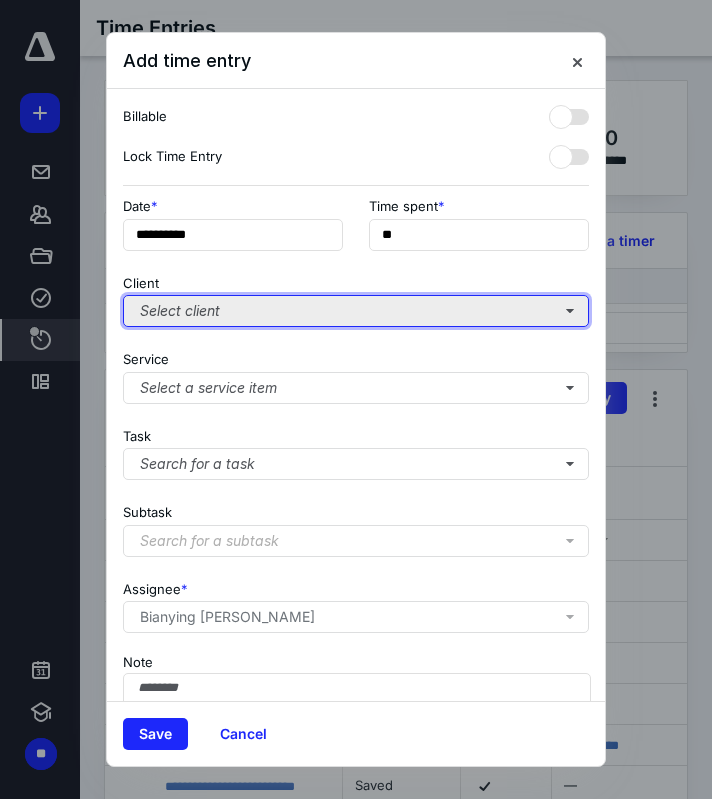 click on "Select client" at bounding box center [356, 311] 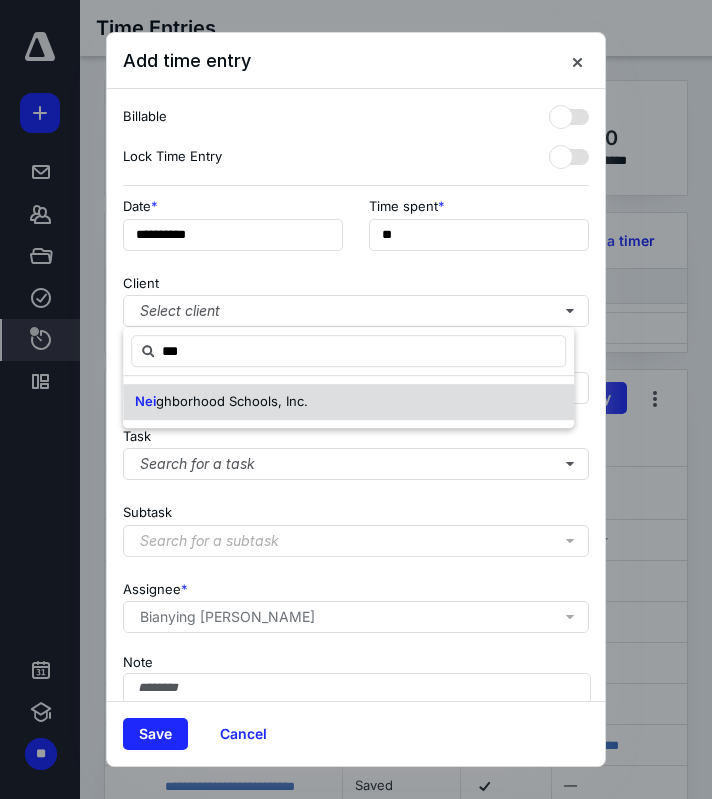 click on "Nei ghborhood Schools, Inc." at bounding box center [348, 402] 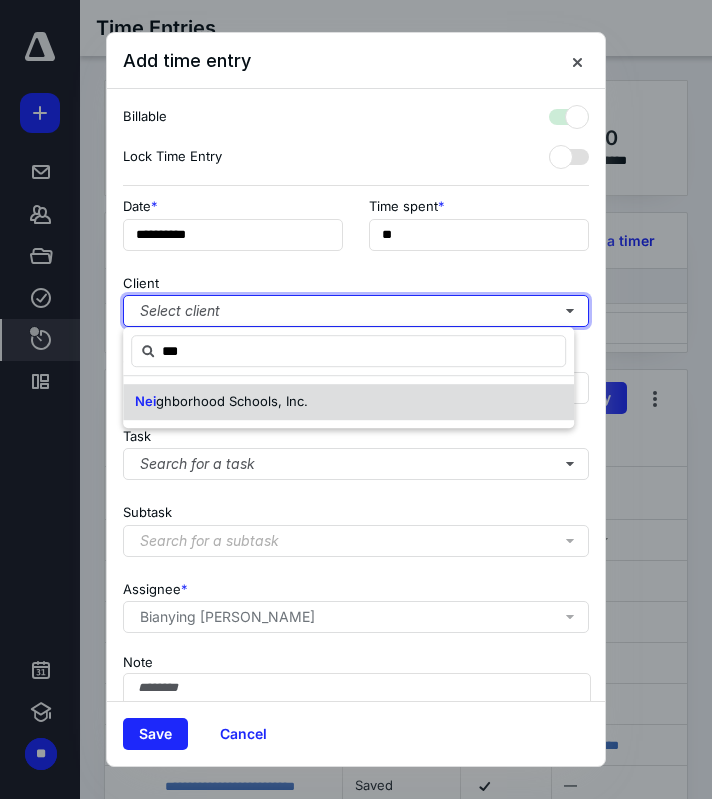 checkbox on "true" 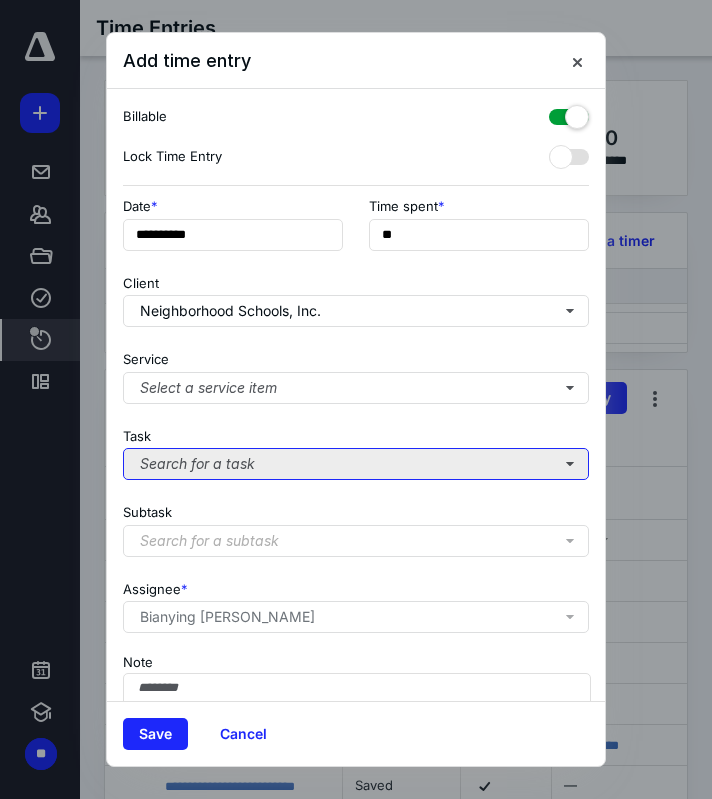 click on "Search for a task" at bounding box center [356, 464] 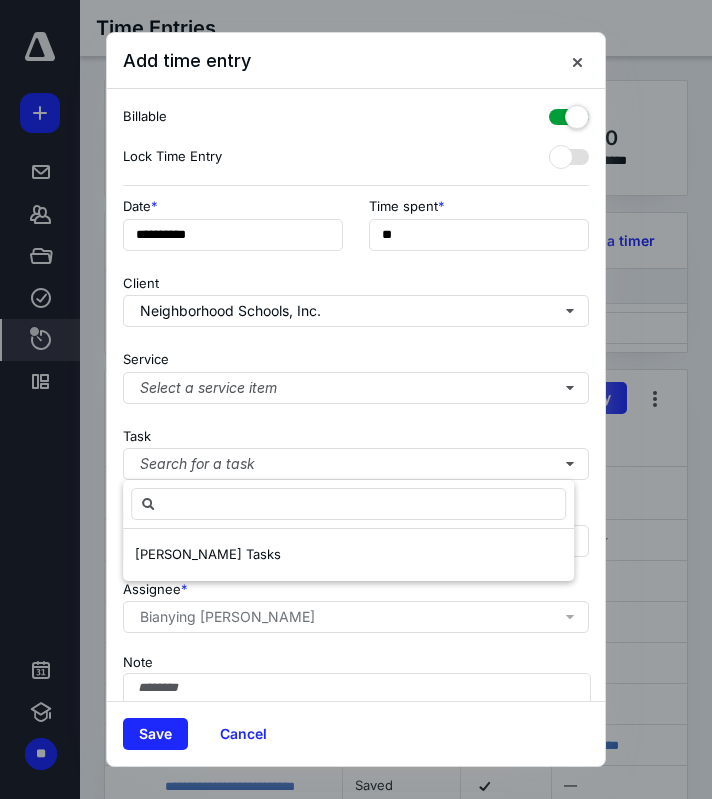 click on "Task Search for a task" at bounding box center [356, 450] 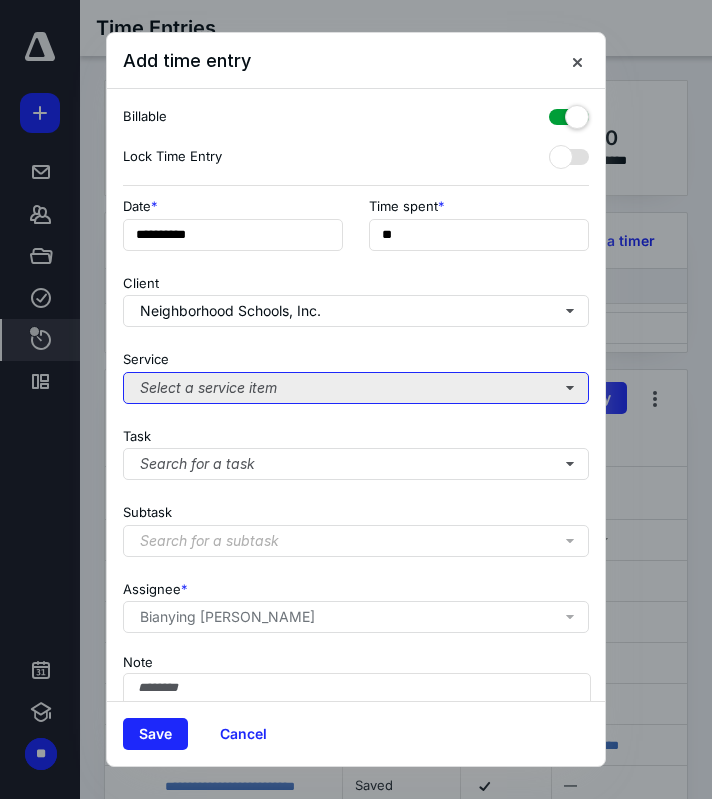 click on "Select a service item" at bounding box center [356, 388] 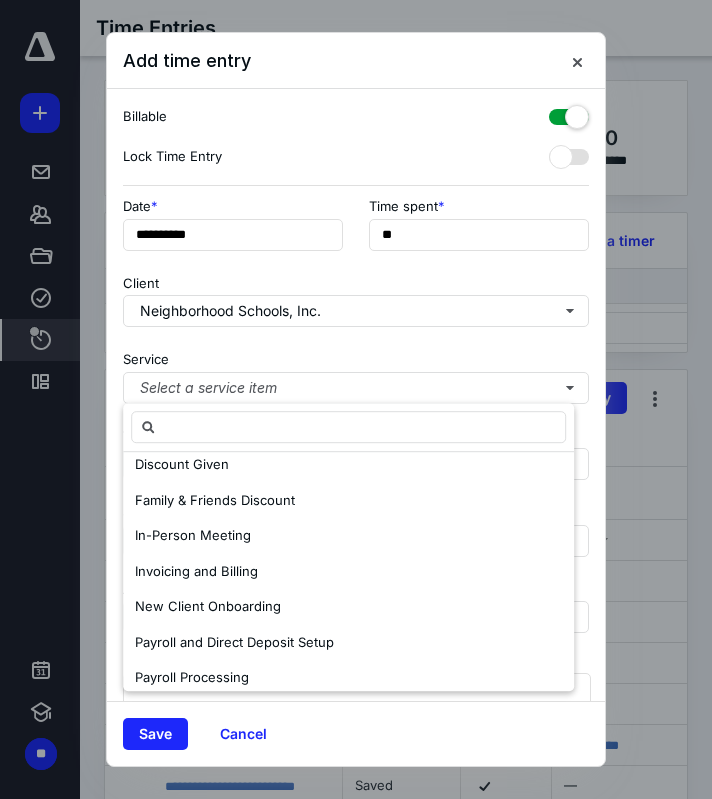 scroll, scrollTop: 300, scrollLeft: 0, axis: vertical 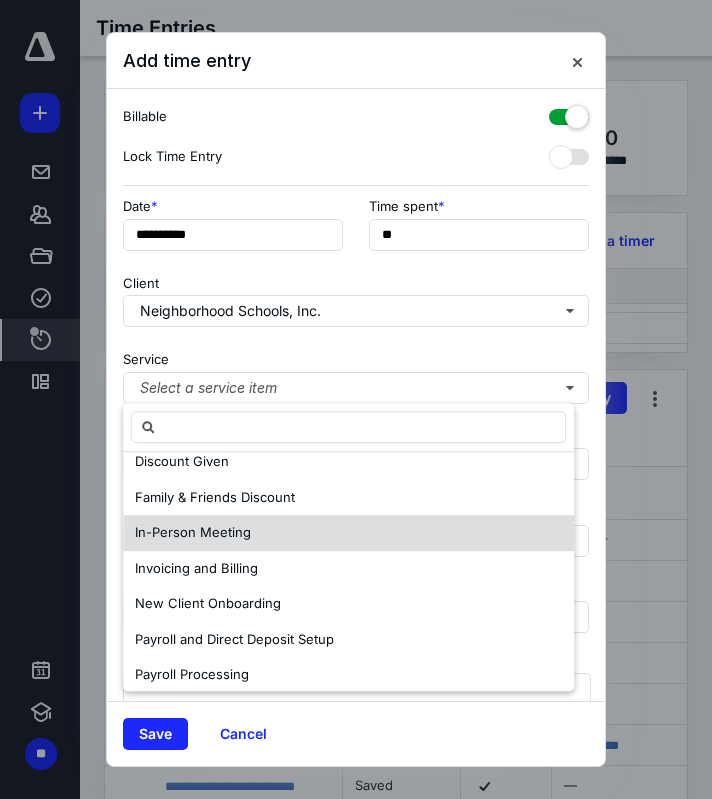 click on "In-Person Meeting" at bounding box center [193, 533] 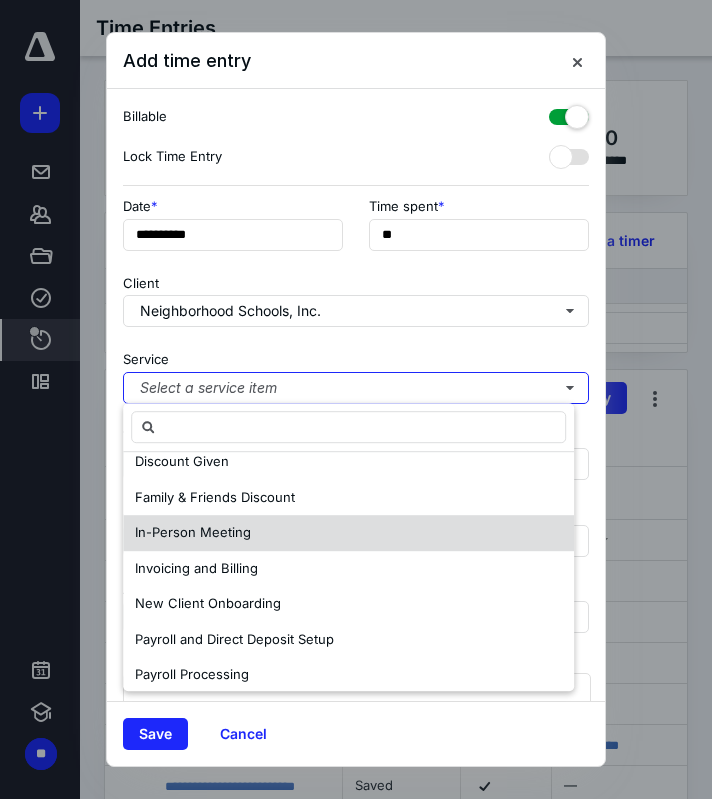 scroll, scrollTop: 0, scrollLeft: 0, axis: both 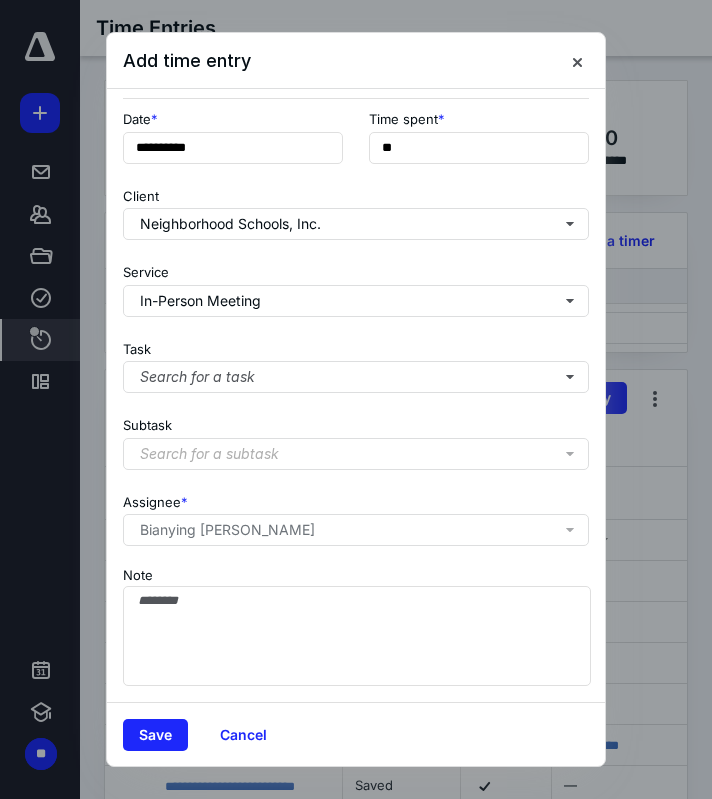 click on "Bianying [PERSON_NAME]" at bounding box center (227, 530) 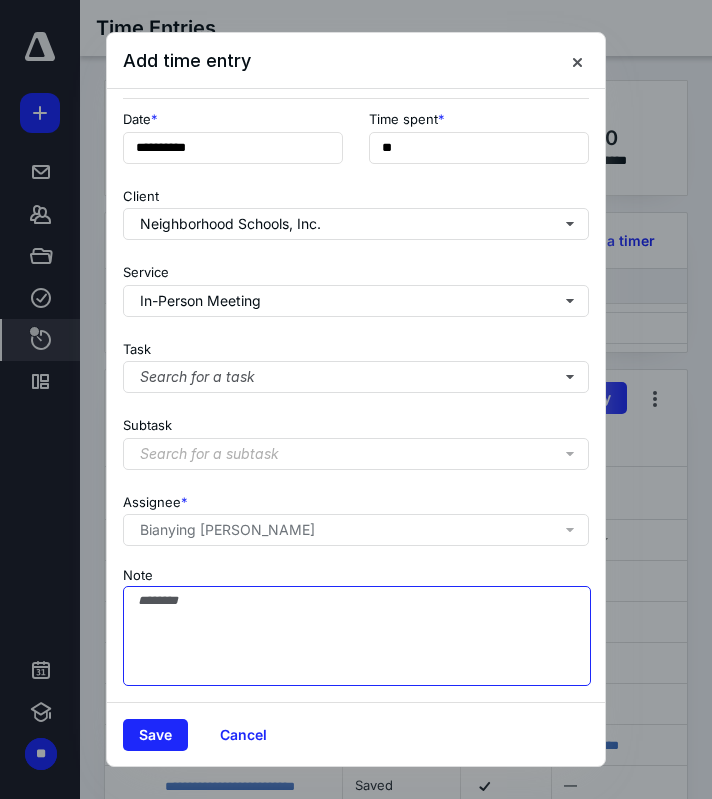 click on "Note" at bounding box center (357, 636) 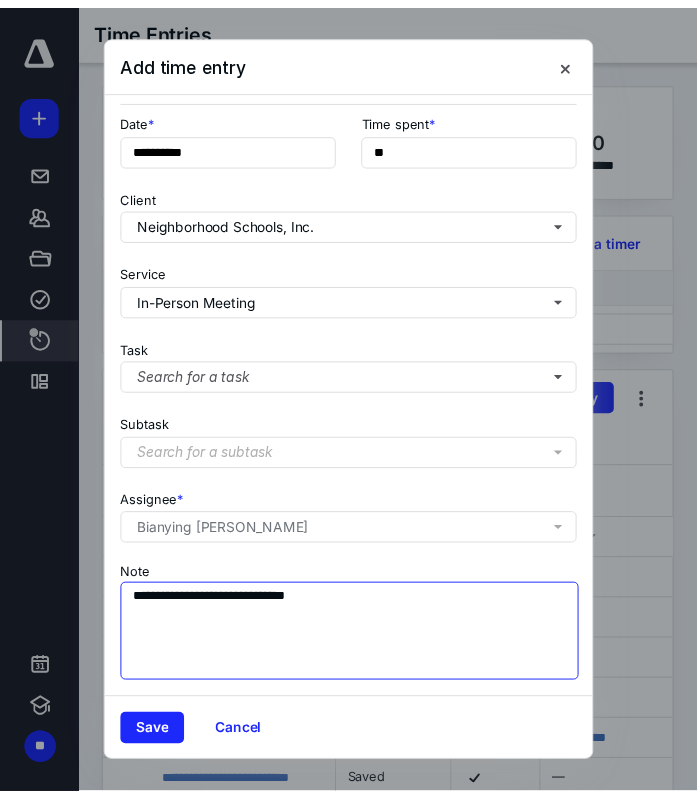 scroll, scrollTop: 101, scrollLeft: 0, axis: vertical 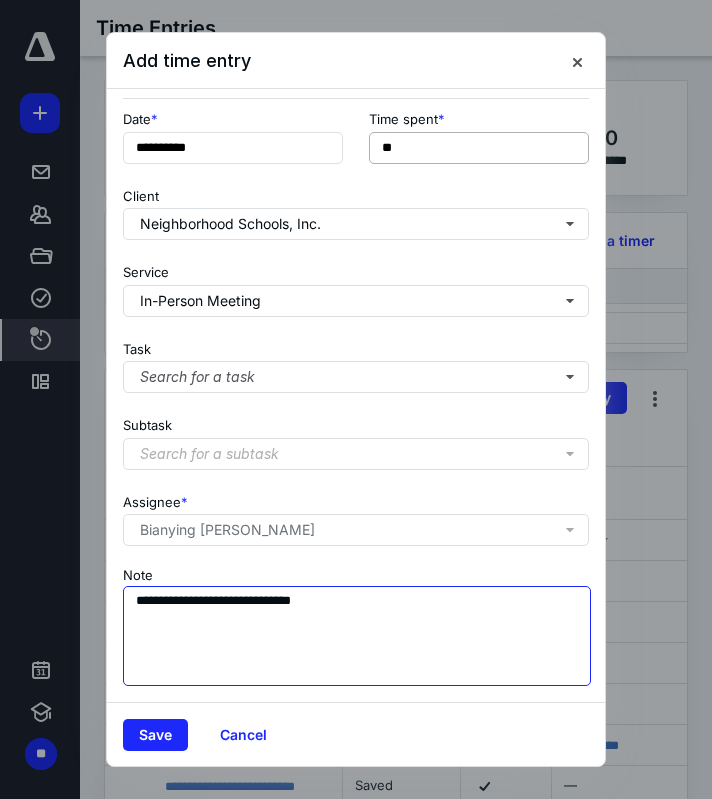 type on "**********" 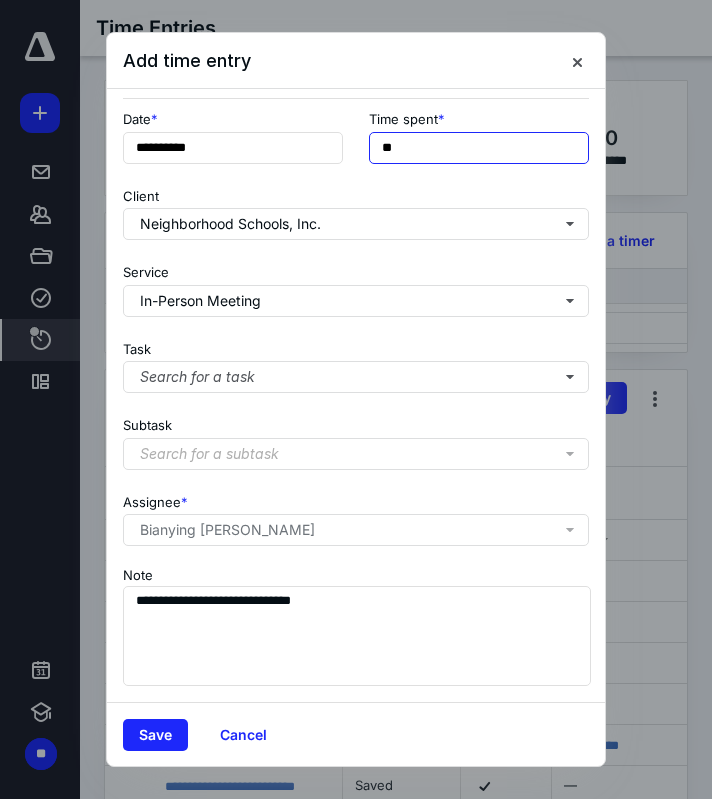 click on "**" at bounding box center [479, 148] 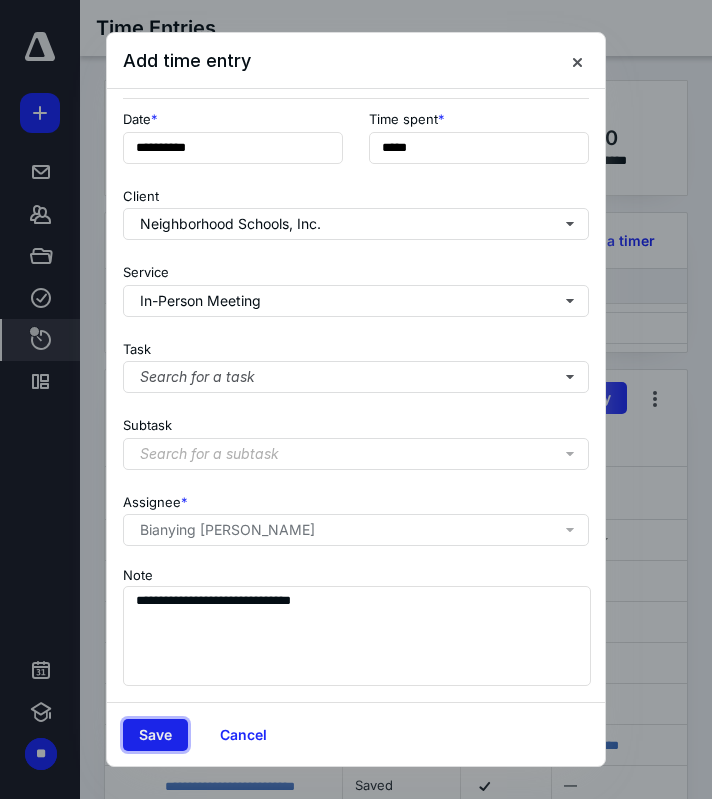 type on "******" 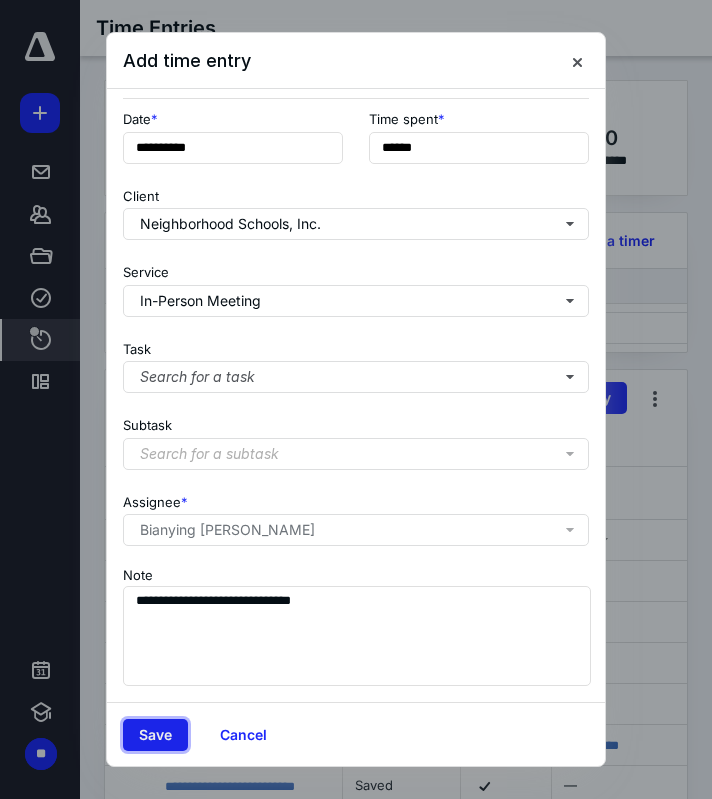 click on "Save" at bounding box center [155, 735] 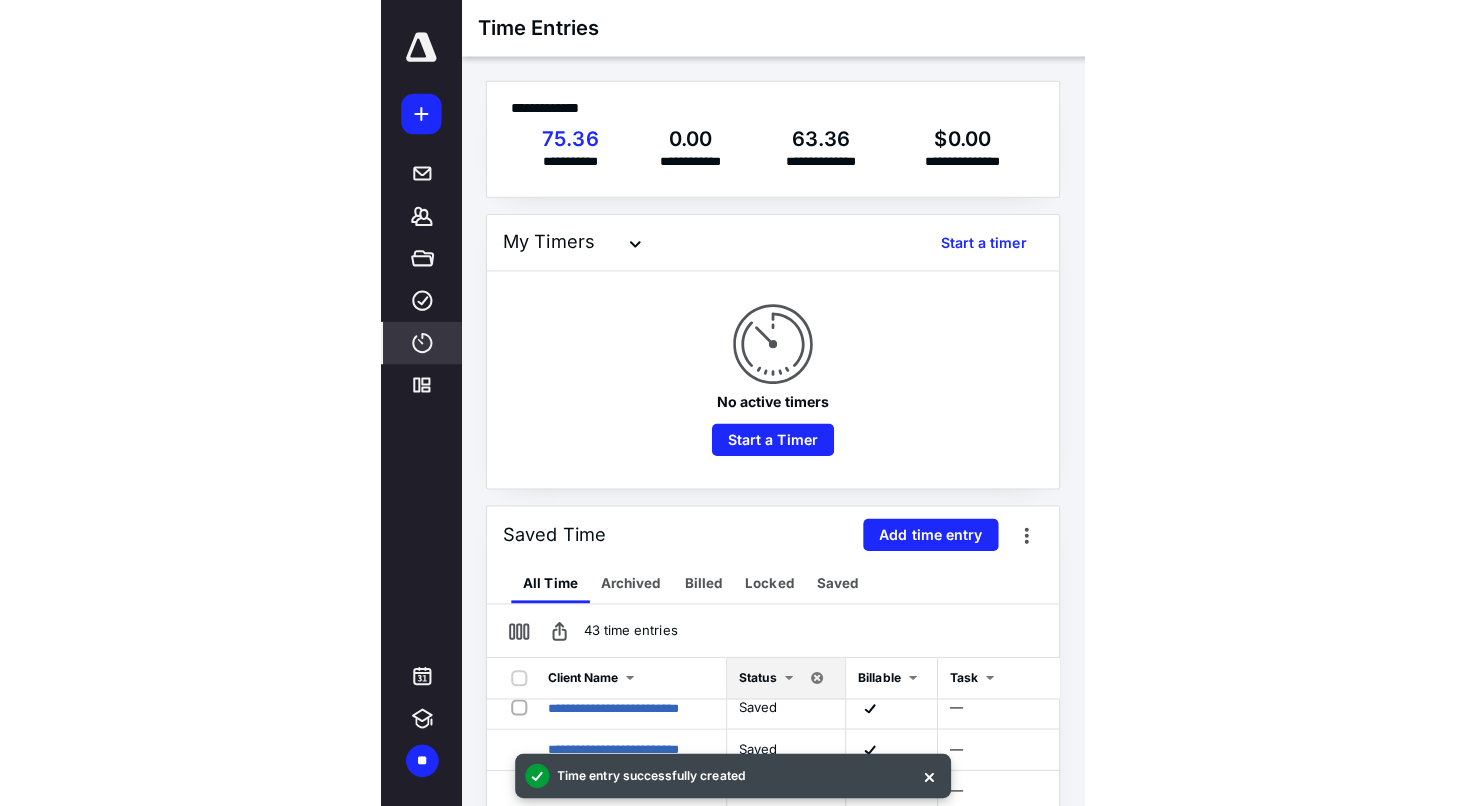 scroll, scrollTop: 0, scrollLeft: 0, axis: both 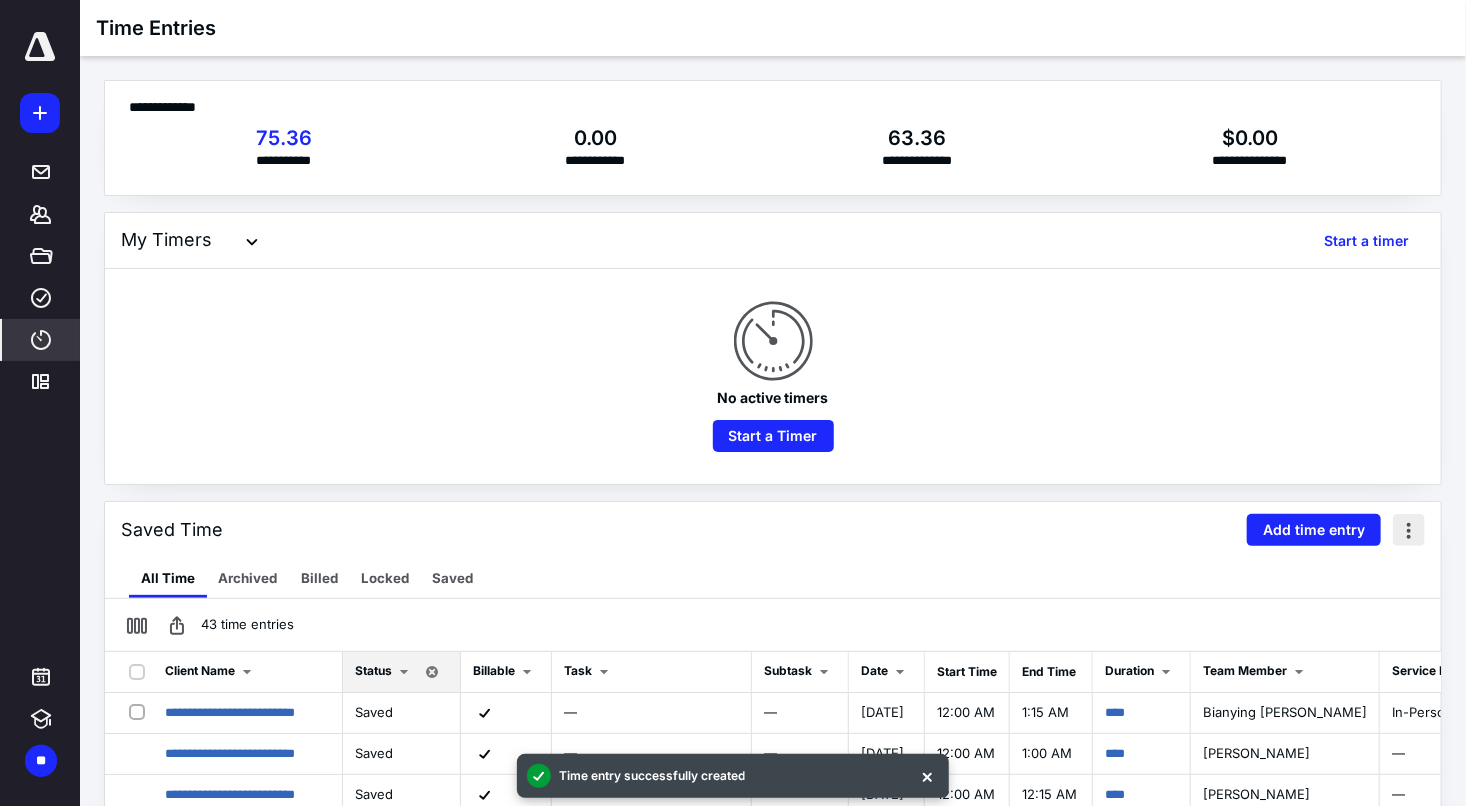 click at bounding box center [1409, 530] 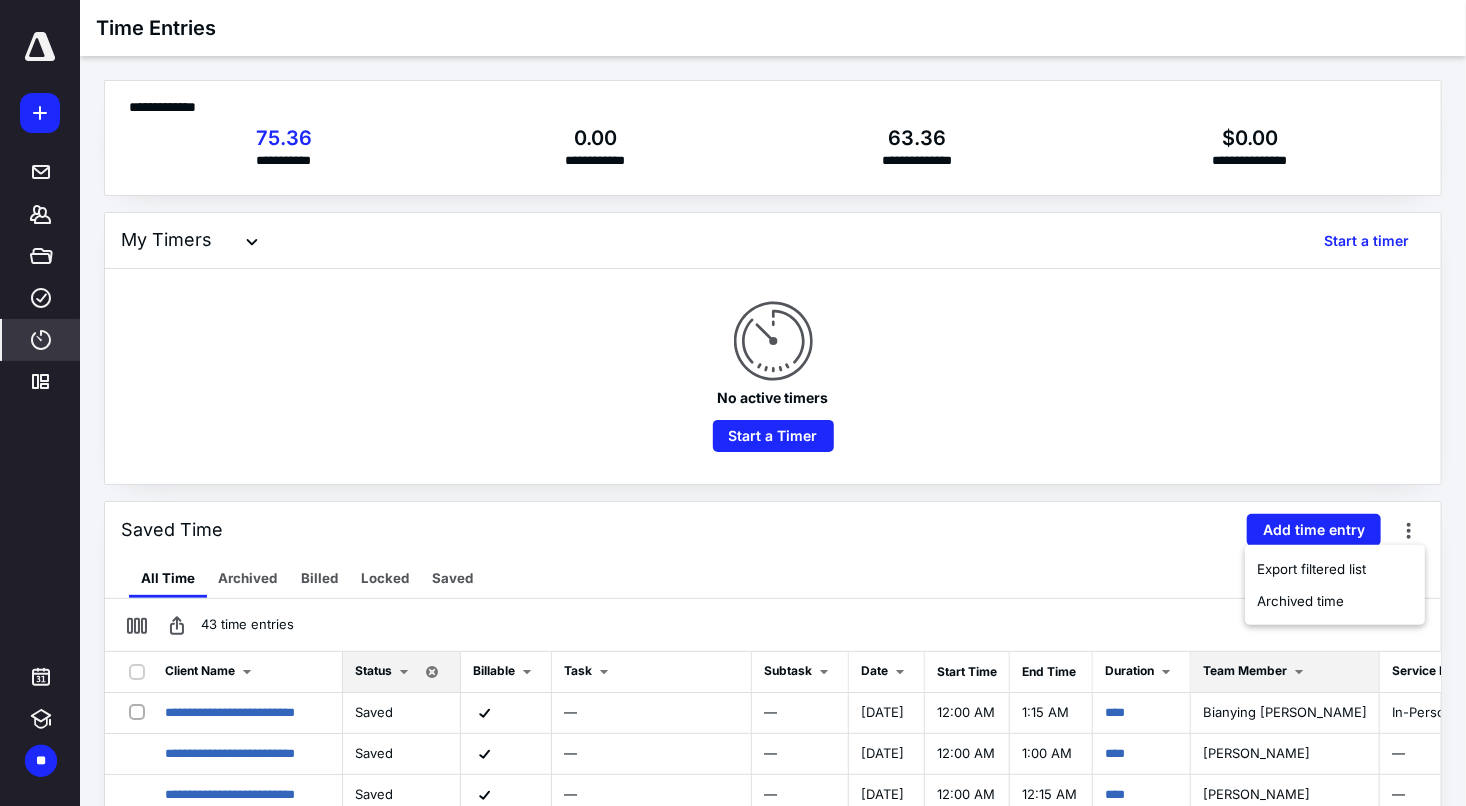 click on "Team Member" at bounding box center [1285, 672] 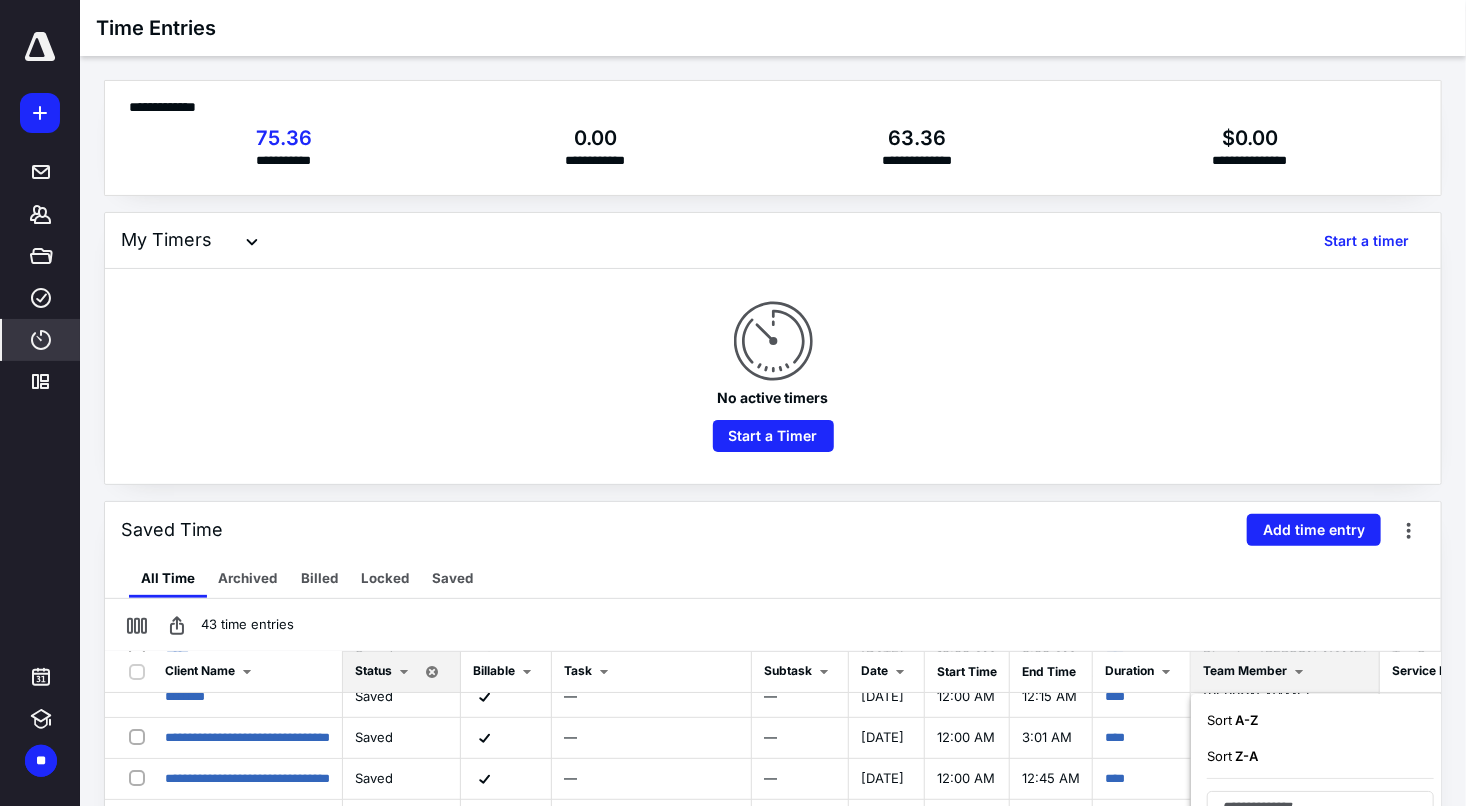scroll, scrollTop: 200, scrollLeft: 0, axis: vertical 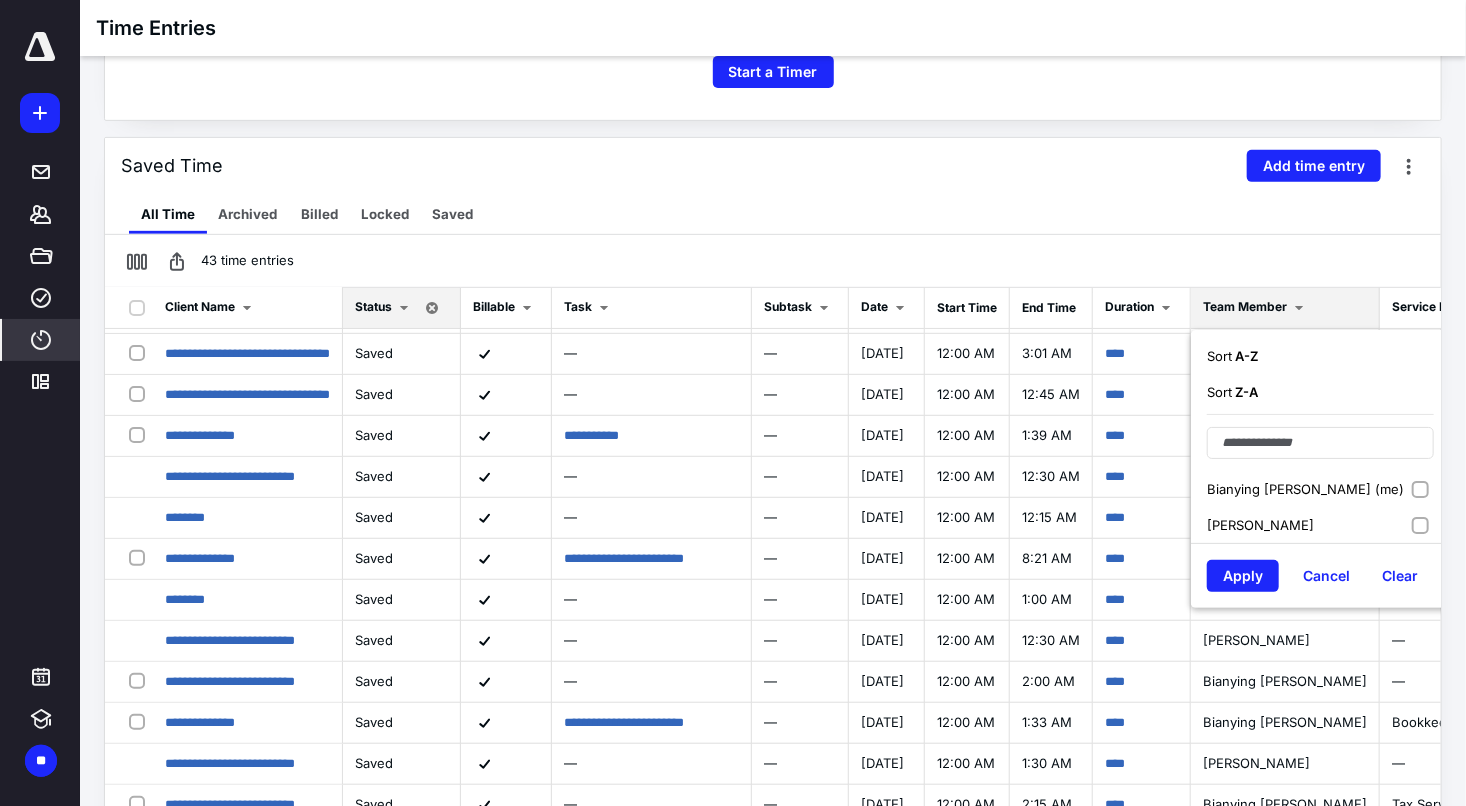 click on "Bianying [PERSON_NAME] (me)" at bounding box center [1305, 489] 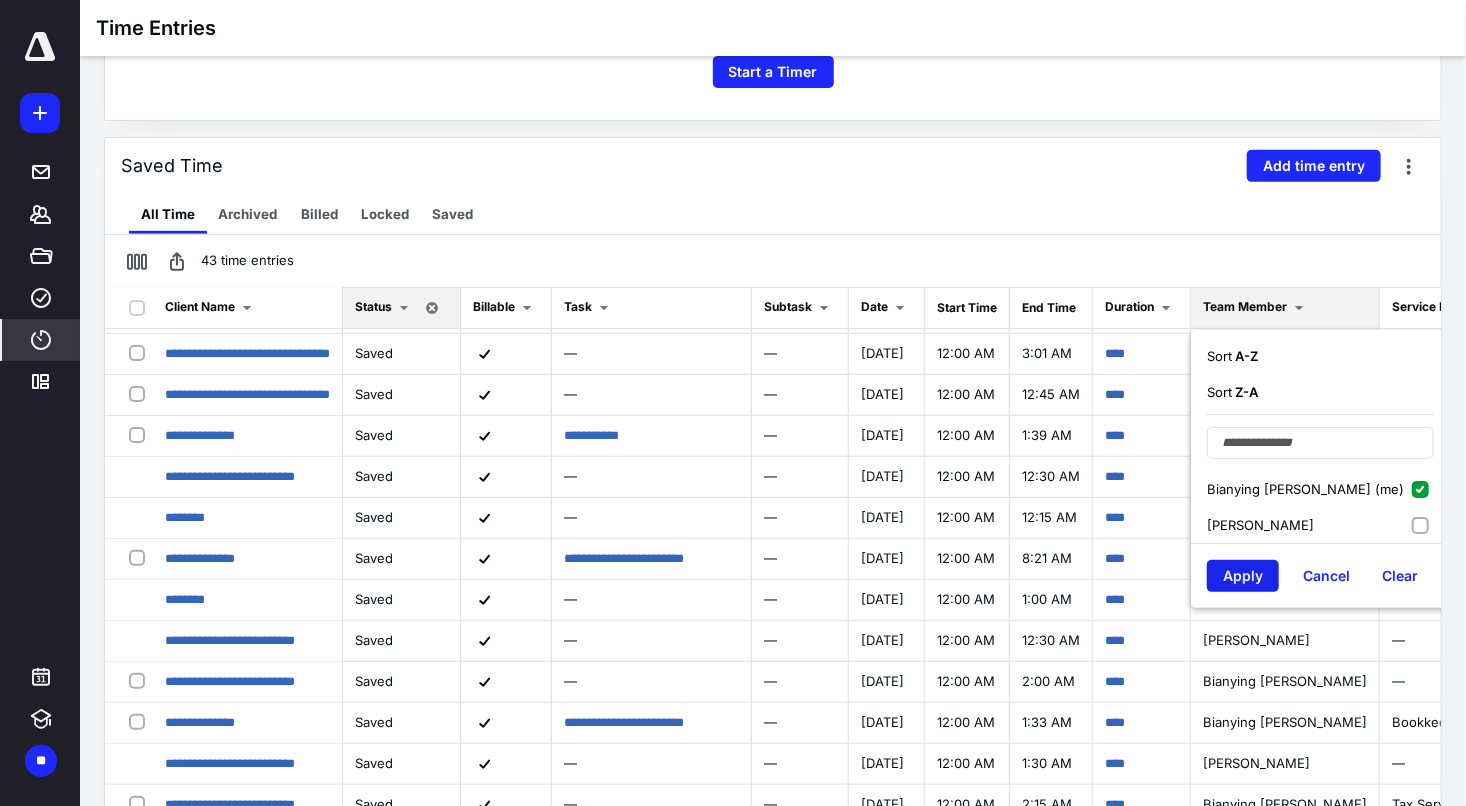 click on "Apply" at bounding box center (1243, 576) 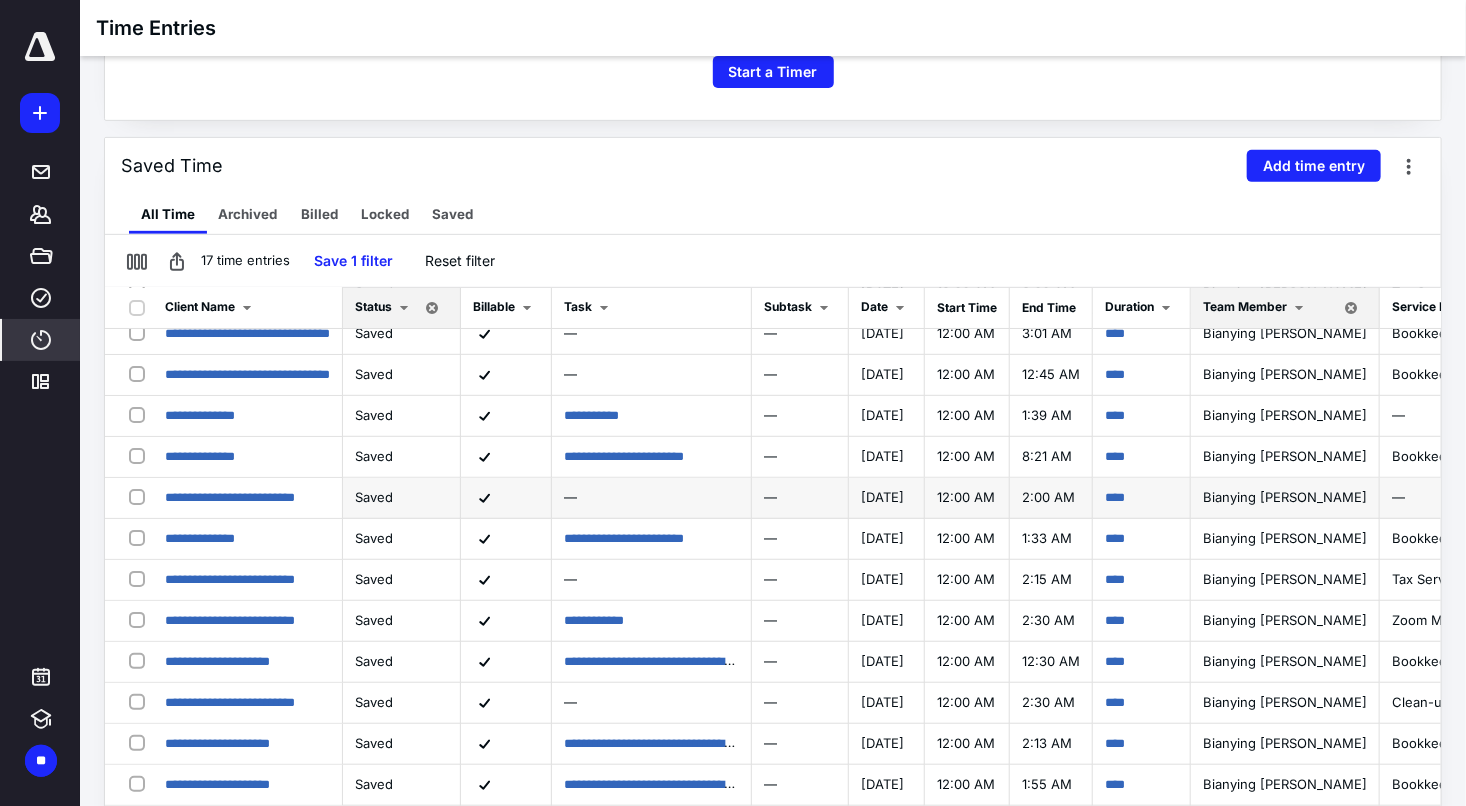 scroll, scrollTop: 193, scrollLeft: 0, axis: vertical 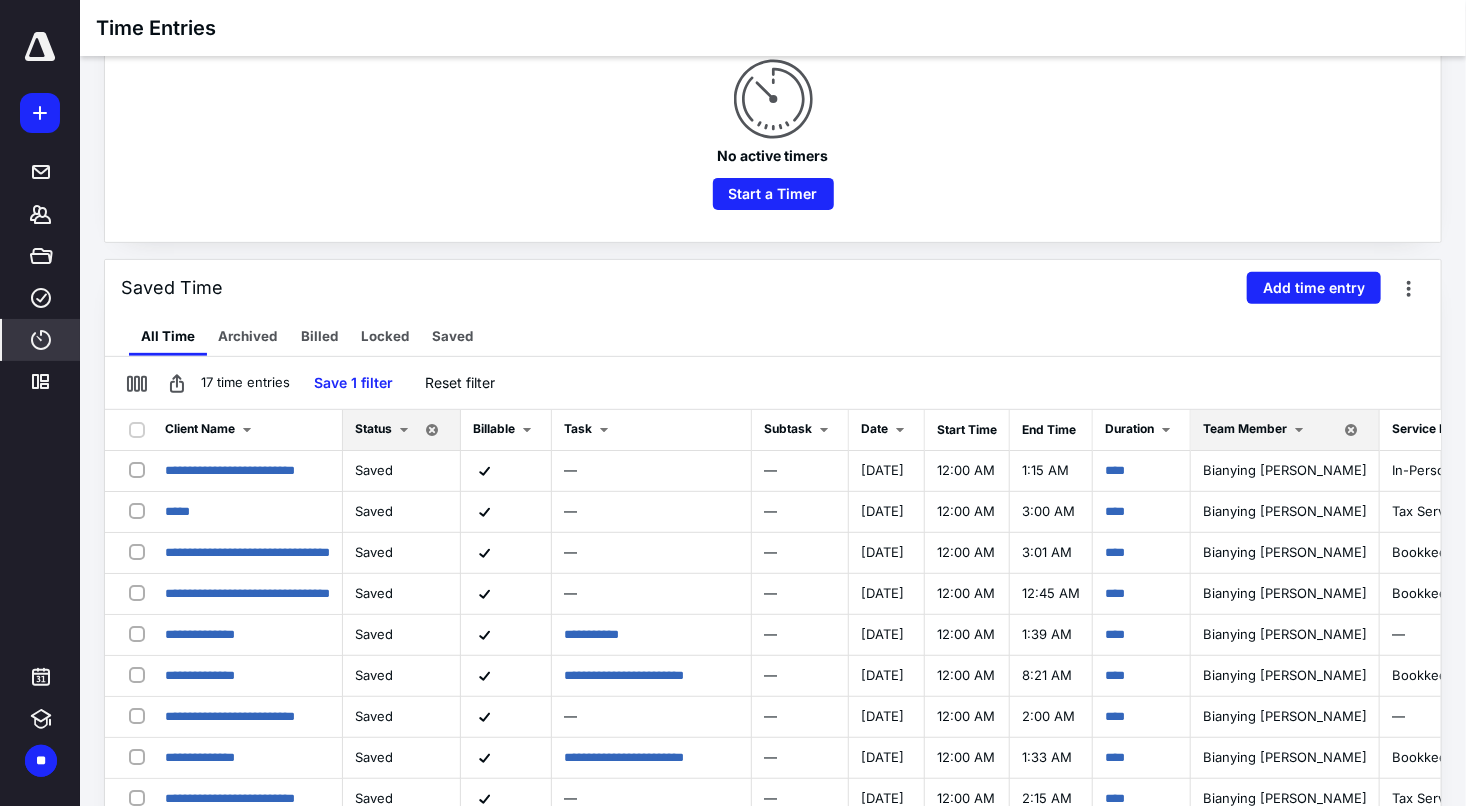 click on "No active timers Start a Timer" at bounding box center (773, 134) 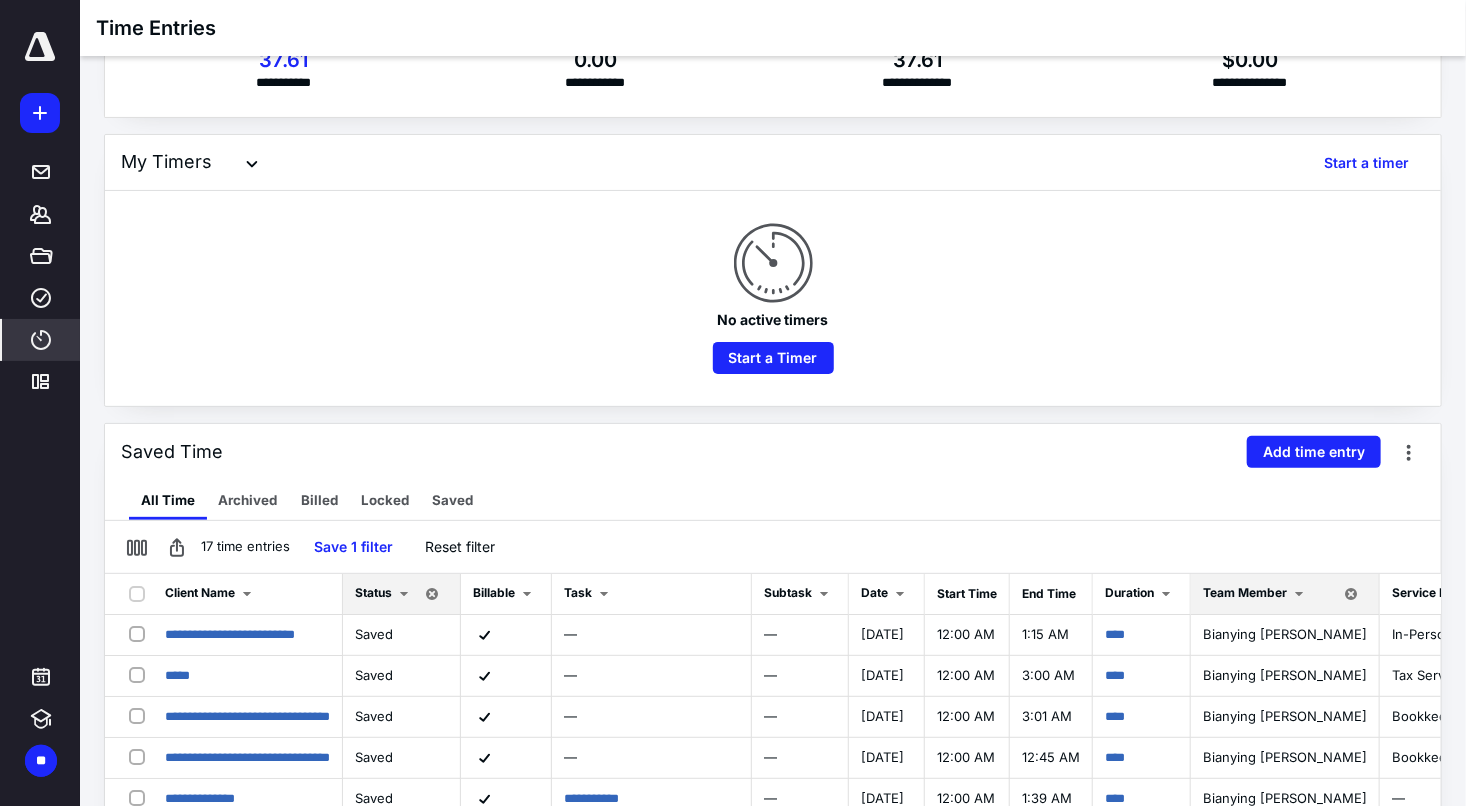 scroll, scrollTop: 0, scrollLeft: 0, axis: both 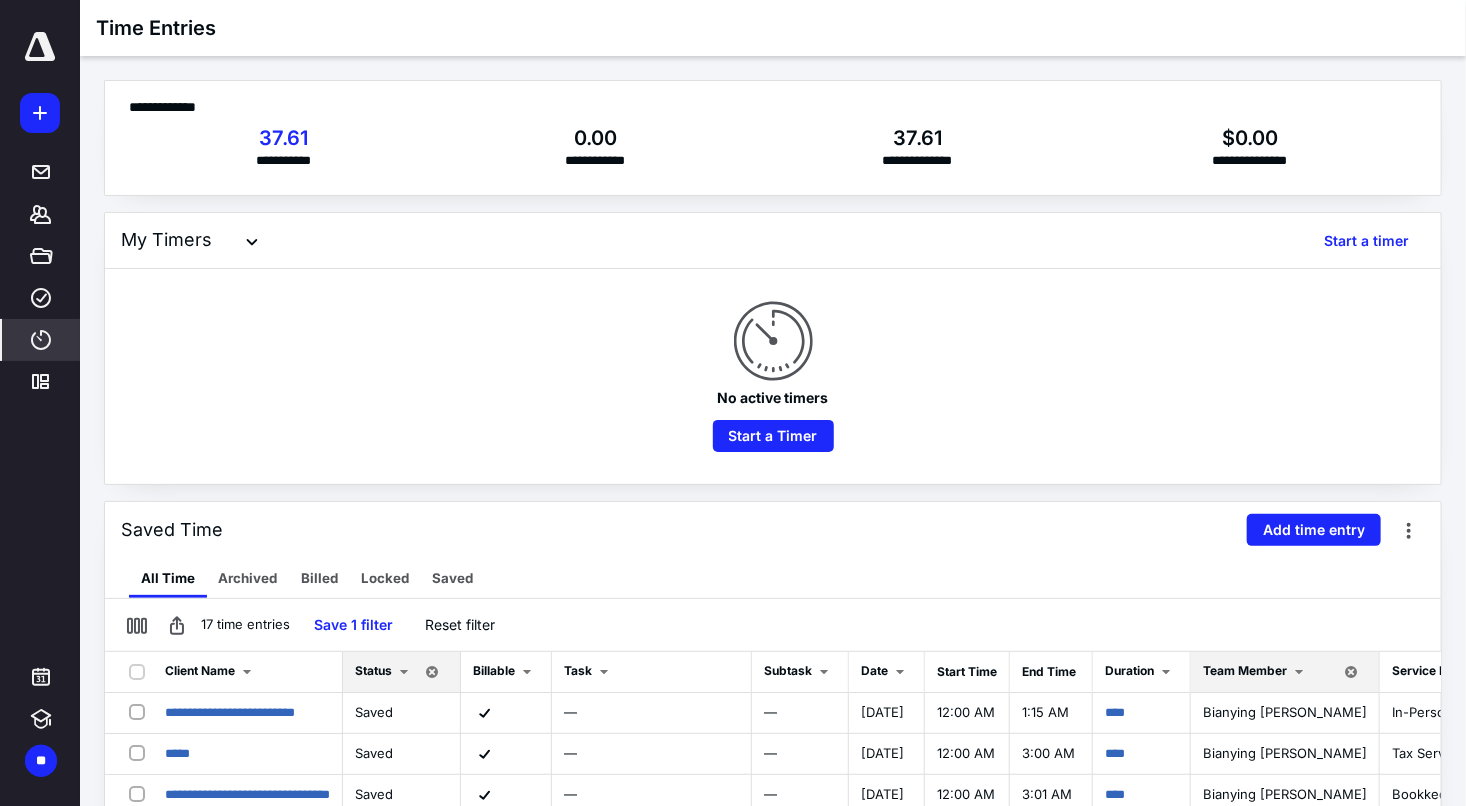 click on "No active timers Start a Timer" at bounding box center (773, 376) 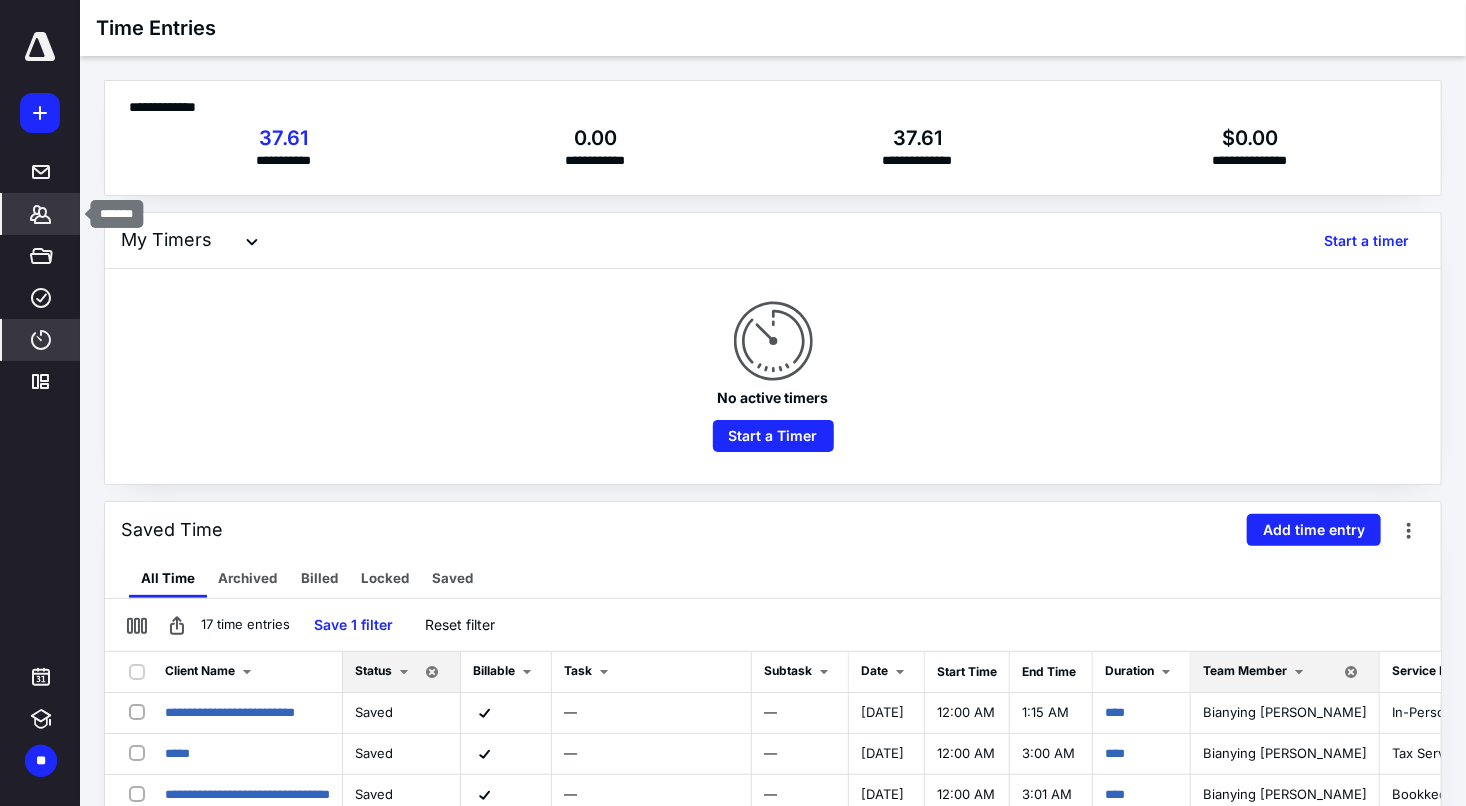 click 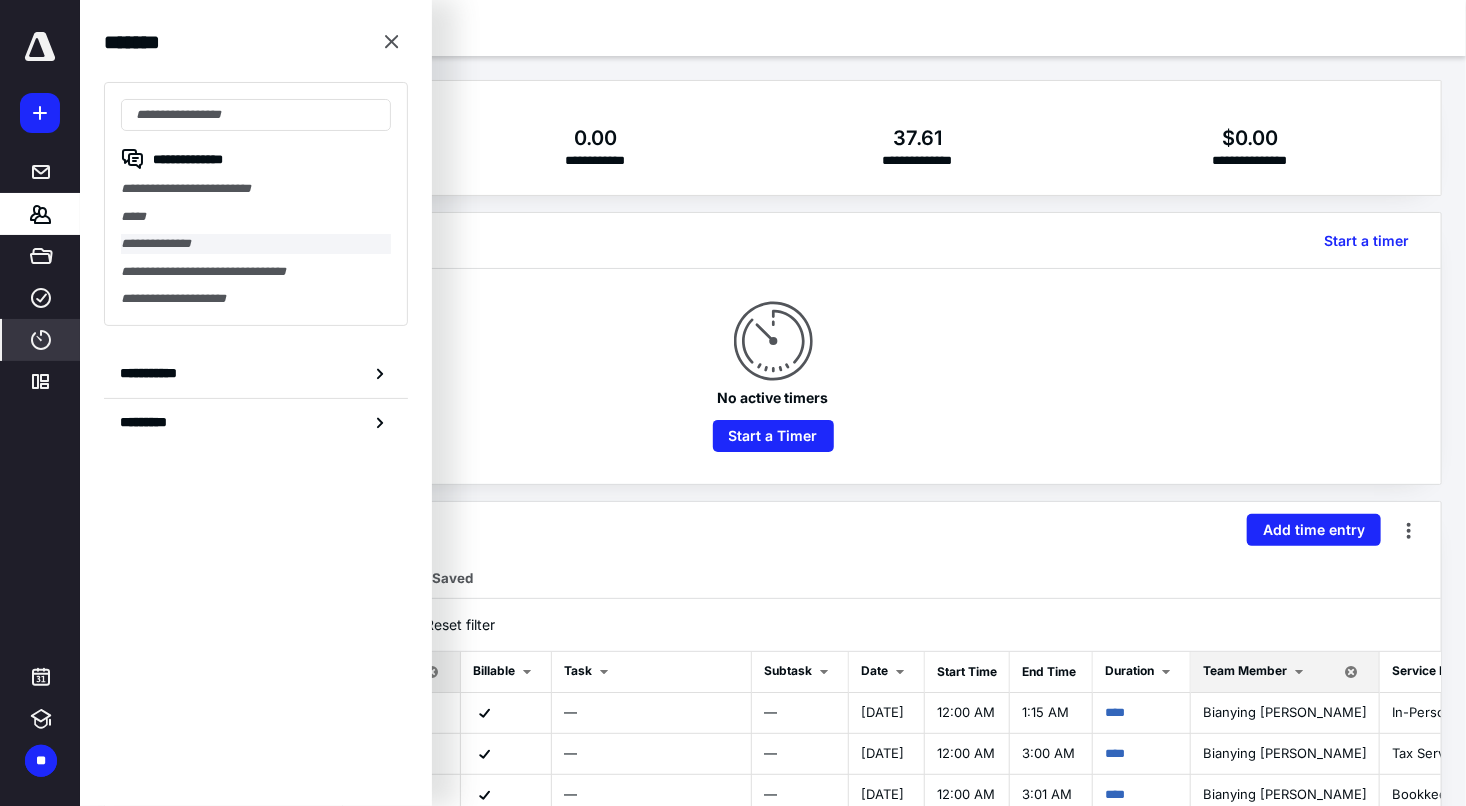 click on "**********" at bounding box center [256, 244] 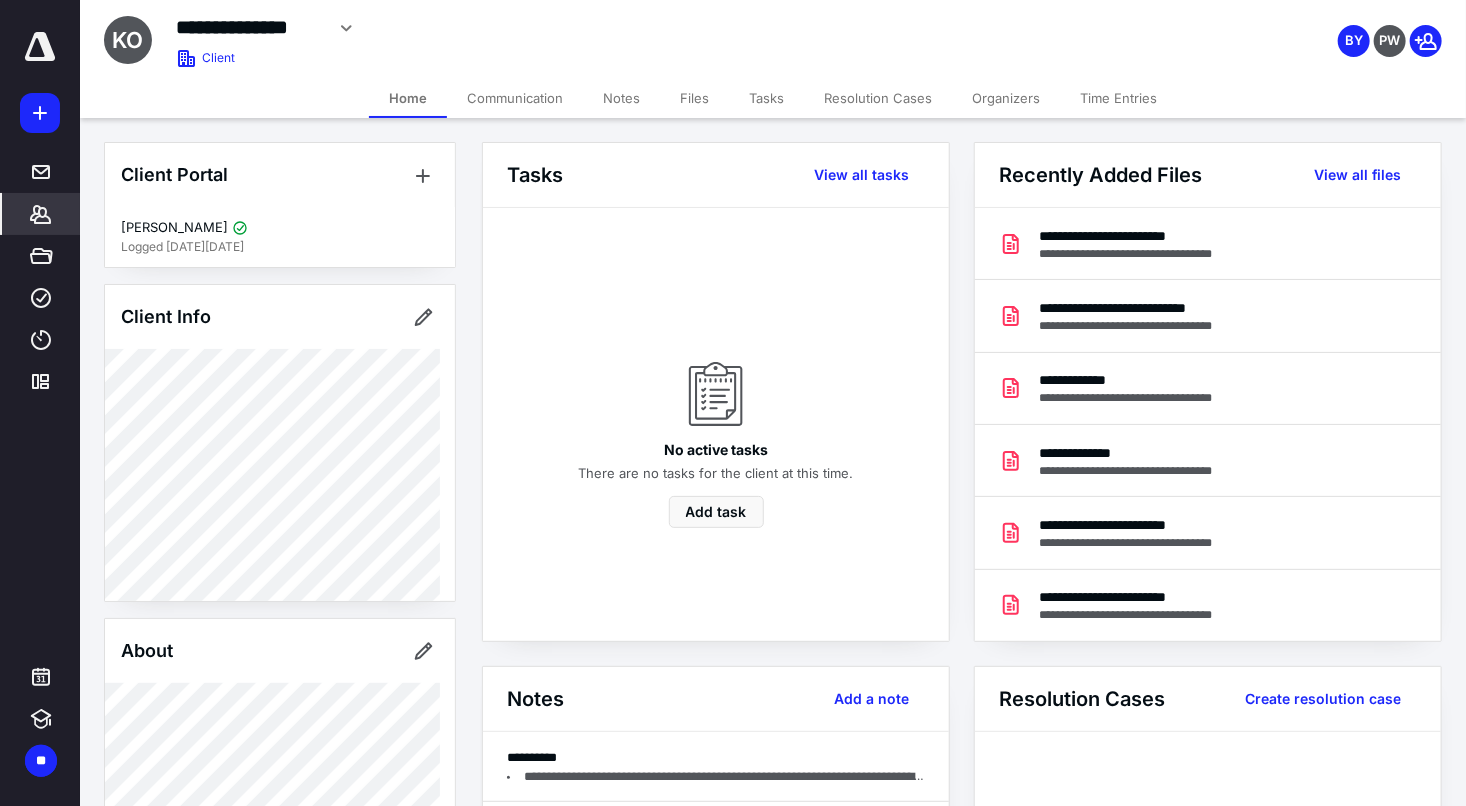 click on "Tasks" at bounding box center (766, 98) 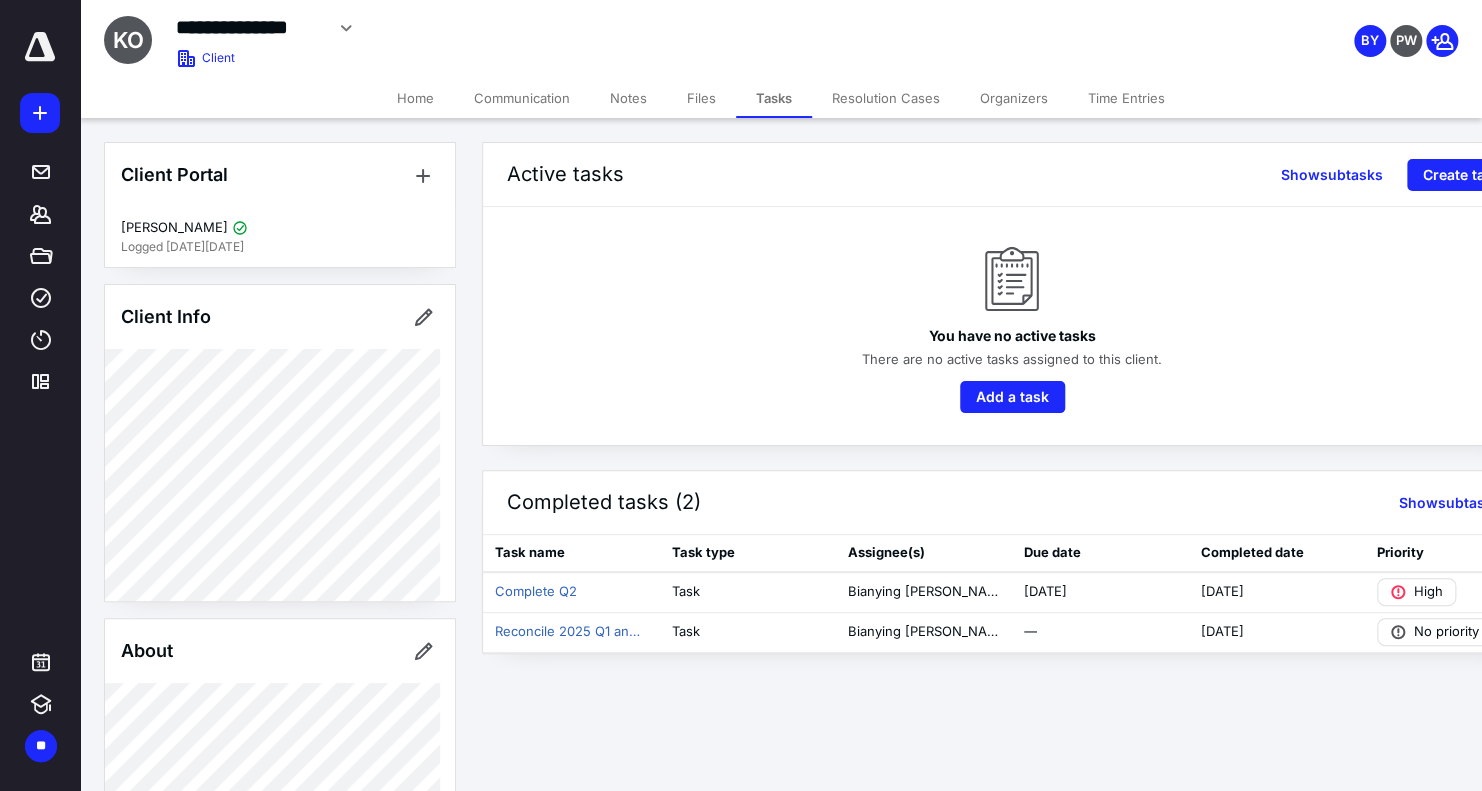 click on "Files" at bounding box center [701, 98] 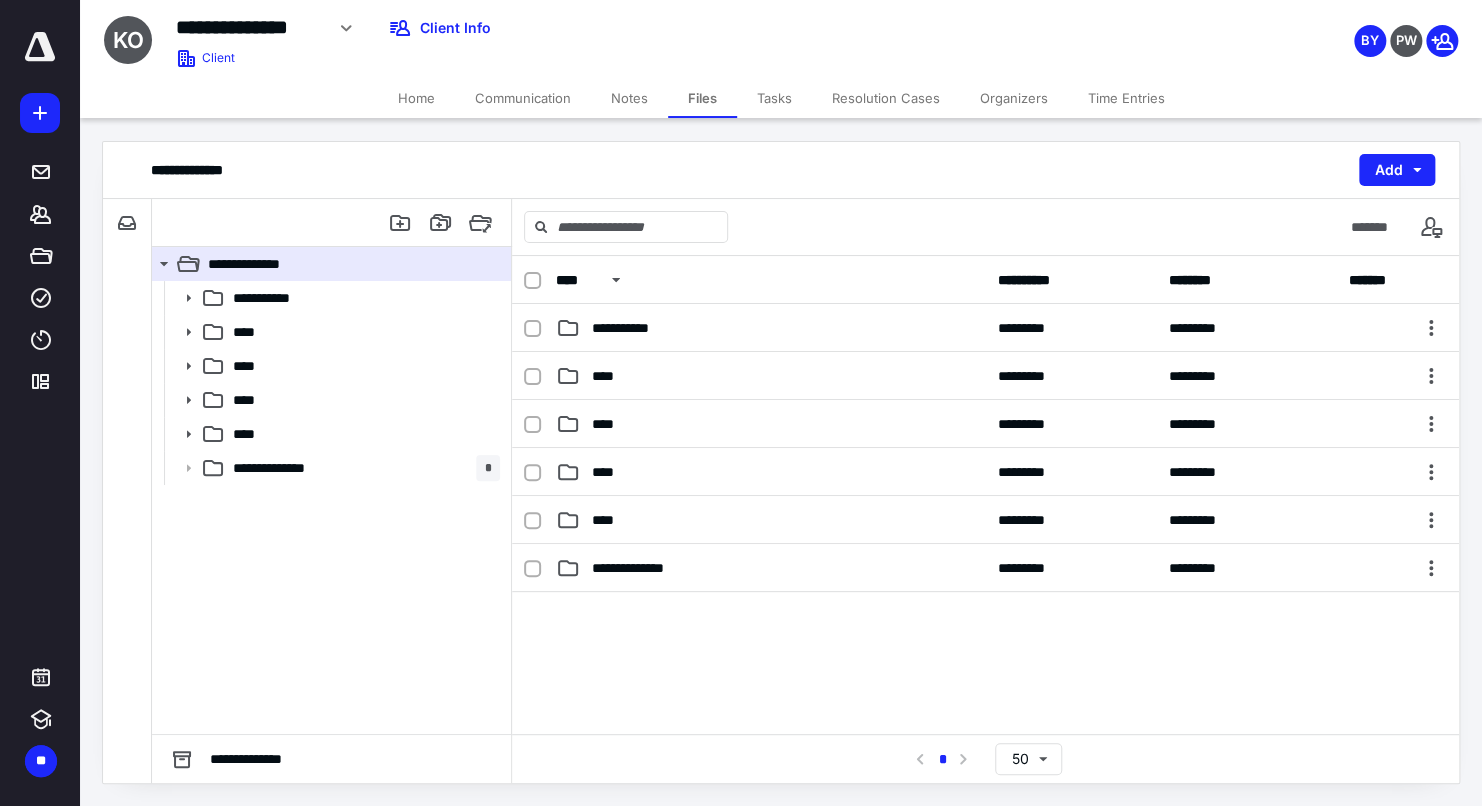 click on "Notes" at bounding box center (629, 98) 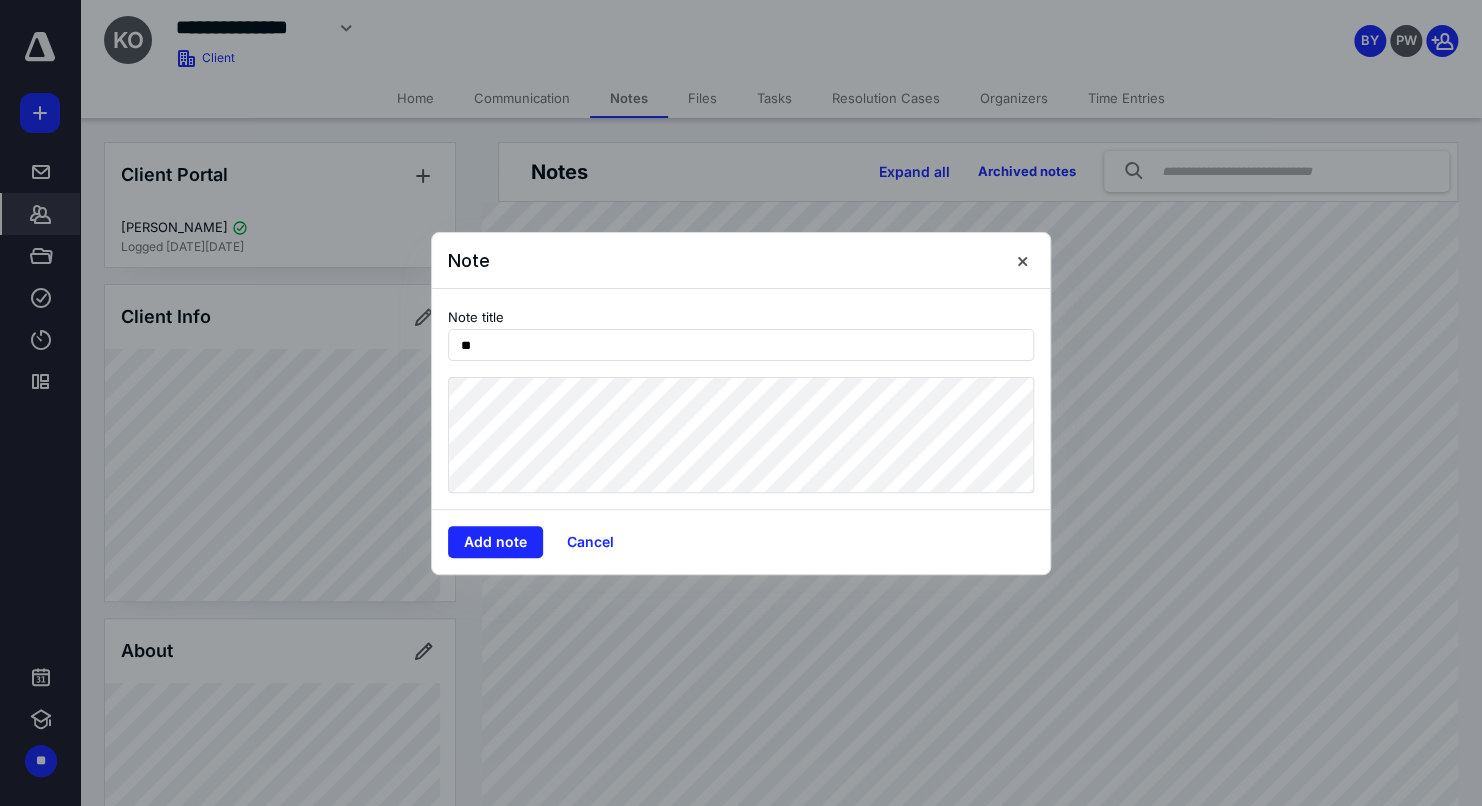 type on "*" 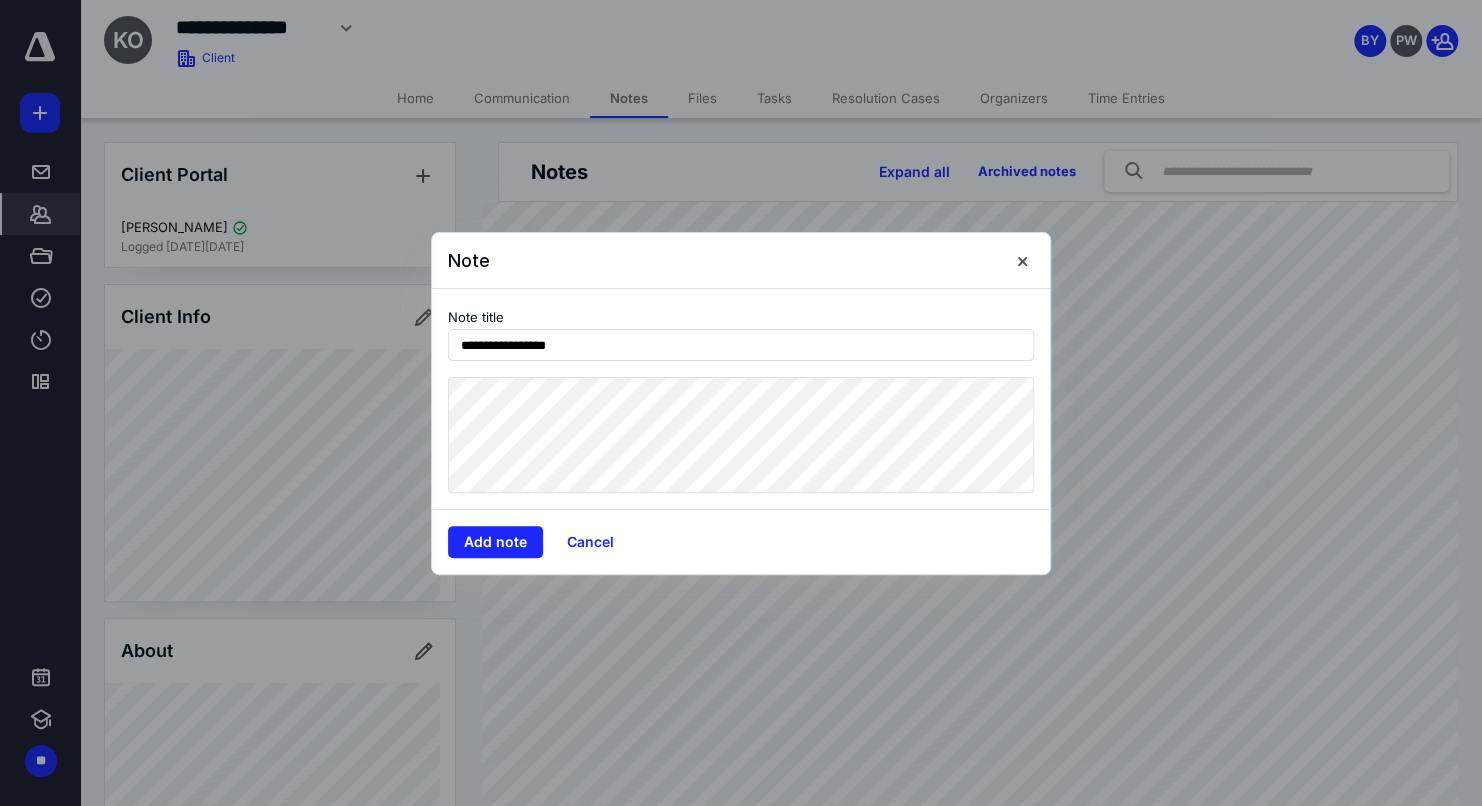 type on "**********" 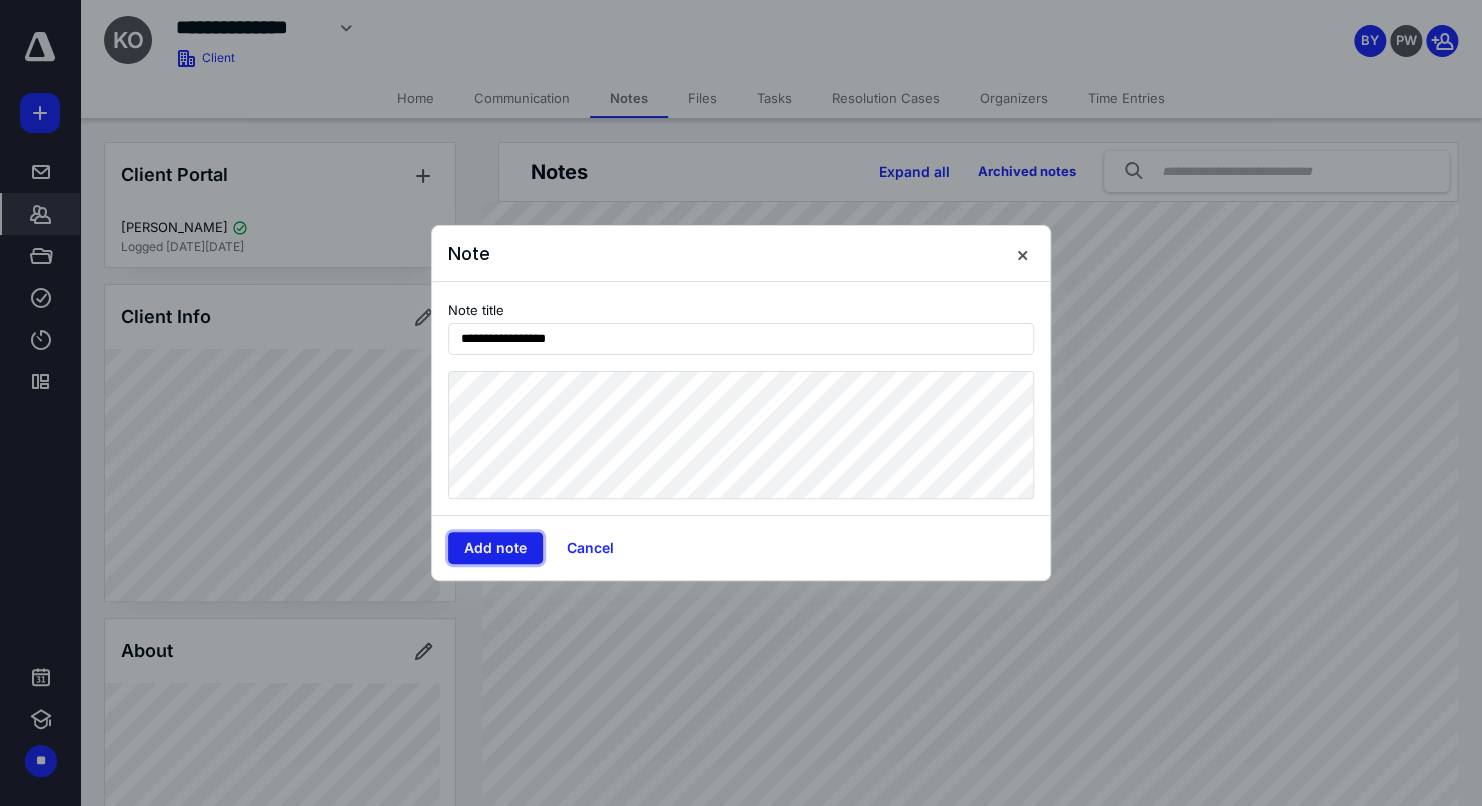 click on "Add note" at bounding box center (495, 548) 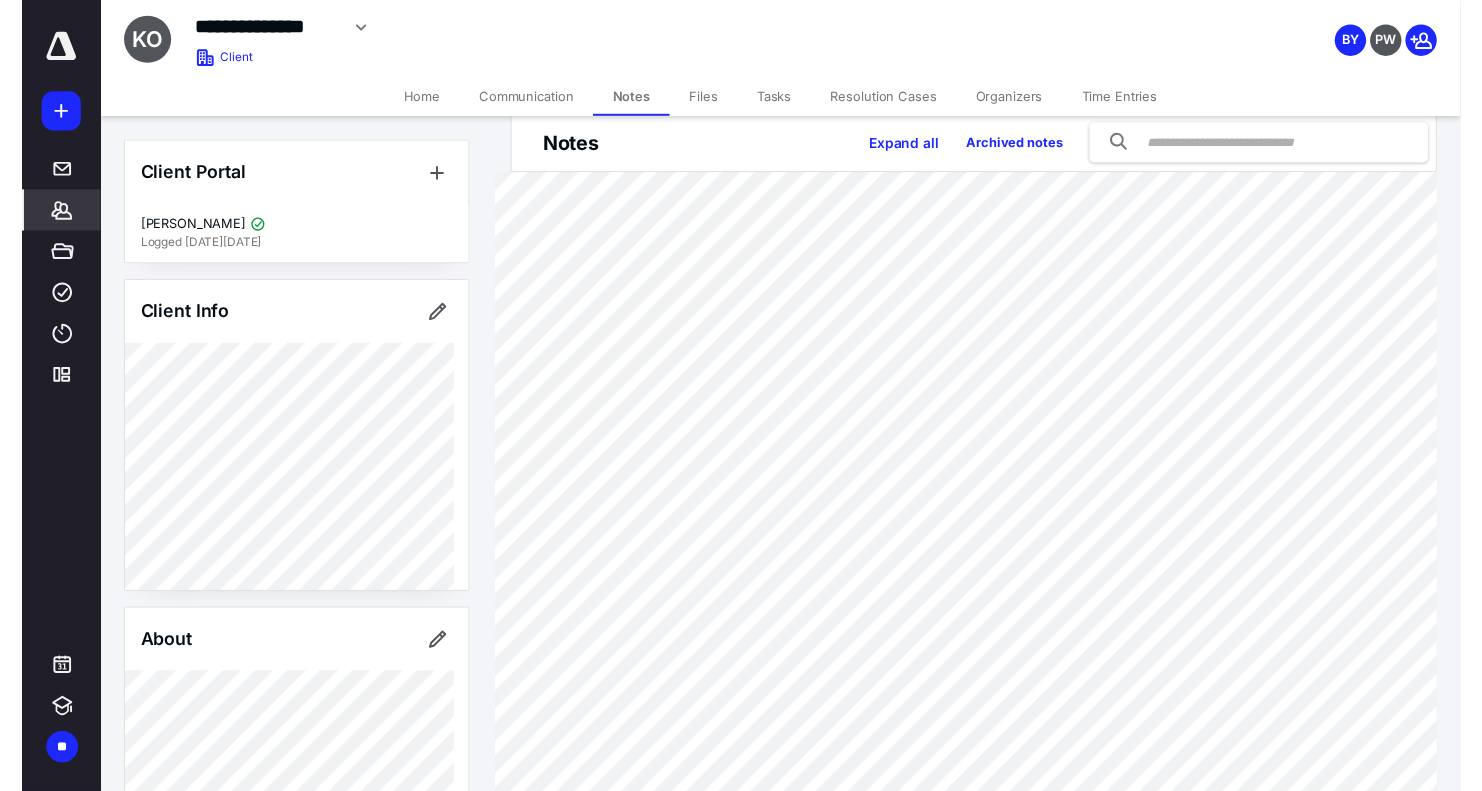 scroll, scrollTop: 0, scrollLeft: 0, axis: both 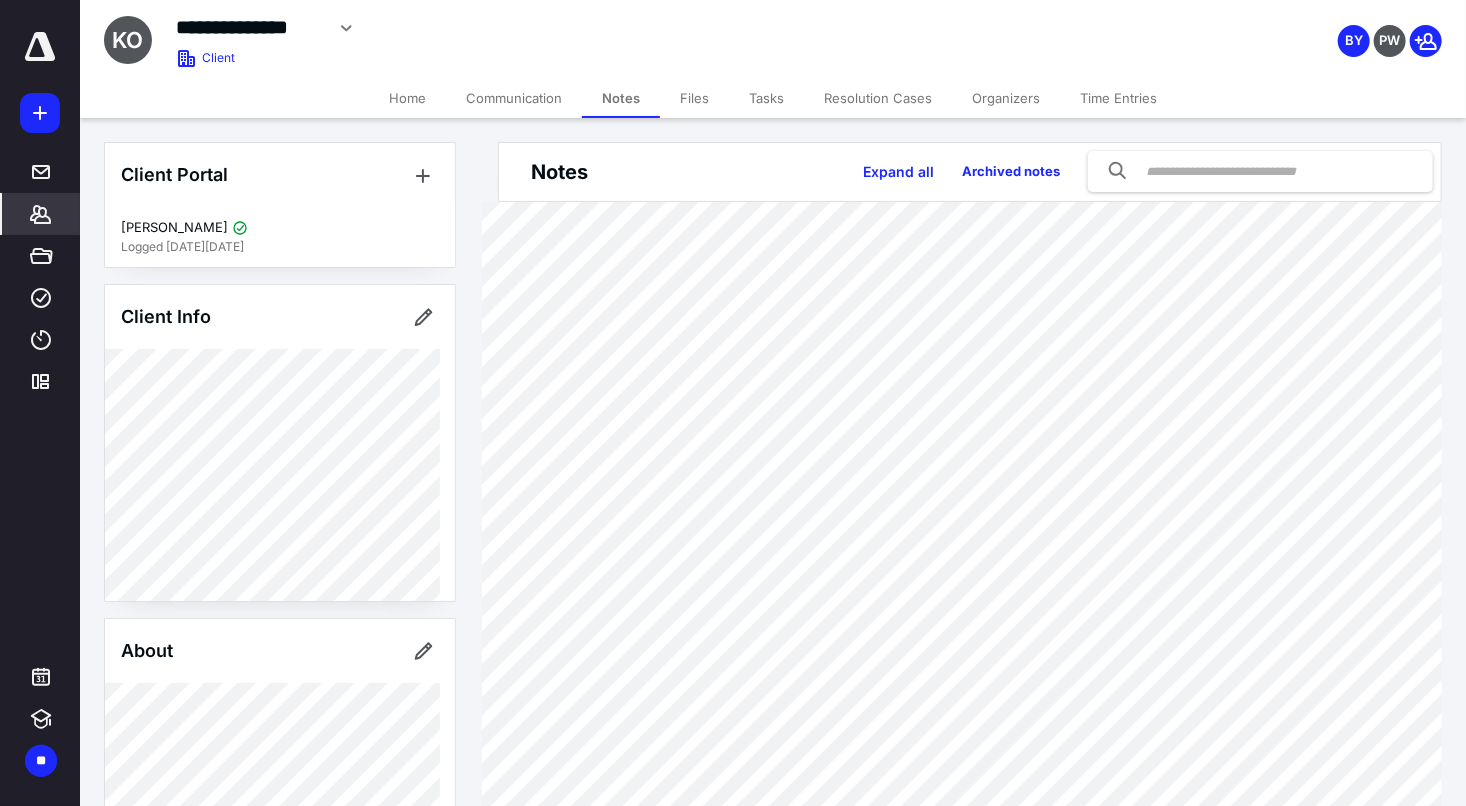 click on "Communication" at bounding box center [514, 98] 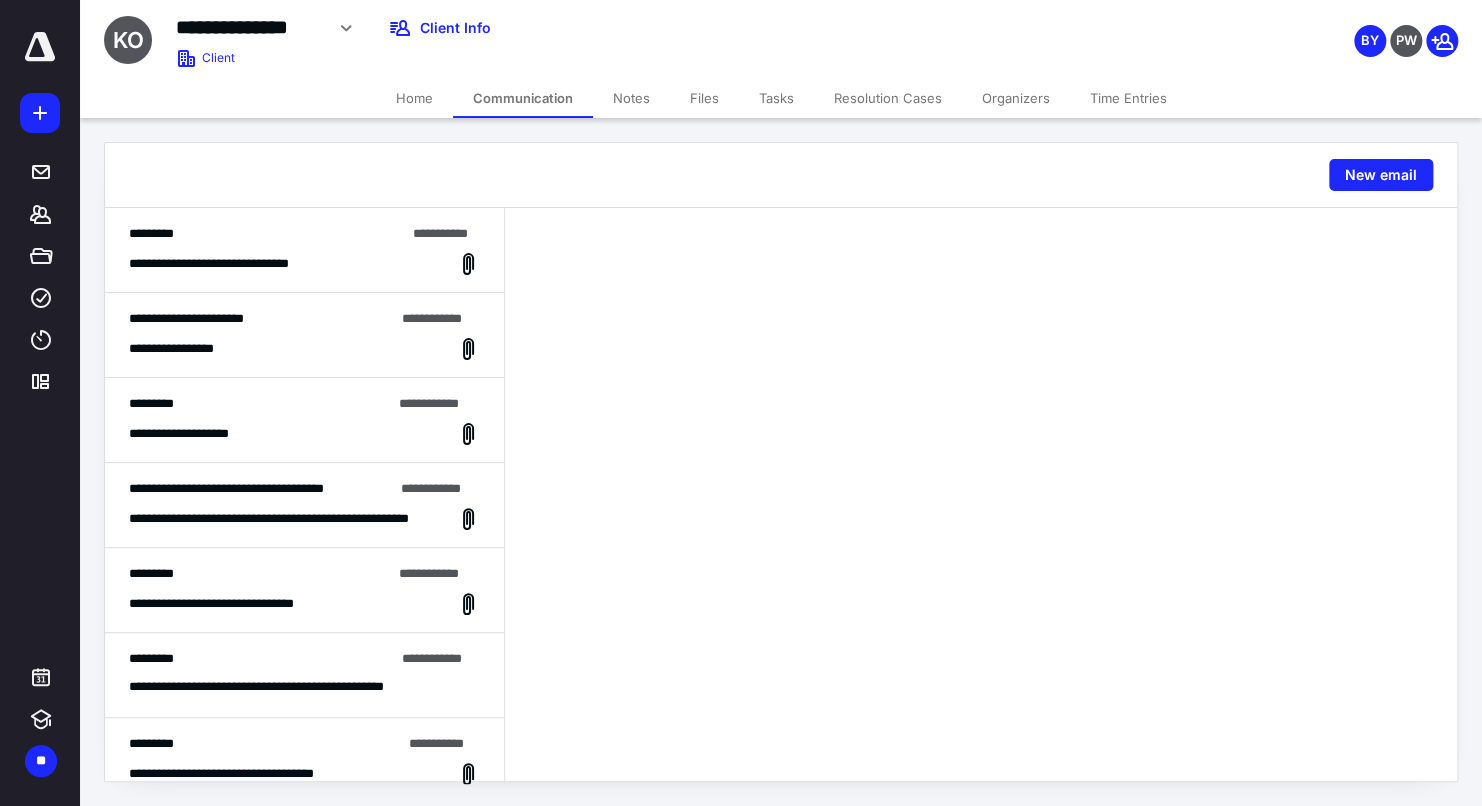 click on "Home" at bounding box center (414, 98) 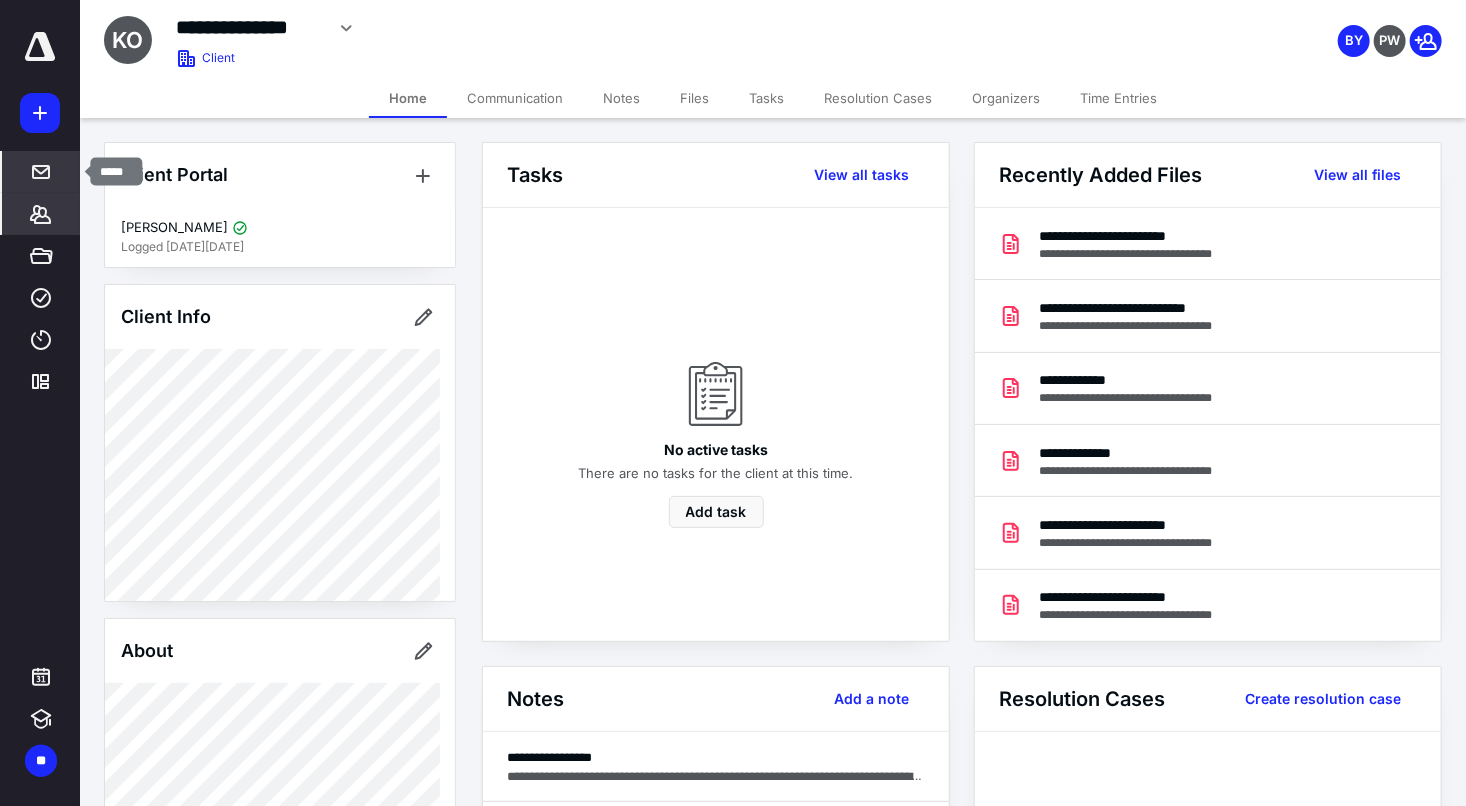 click at bounding box center (41, 172) 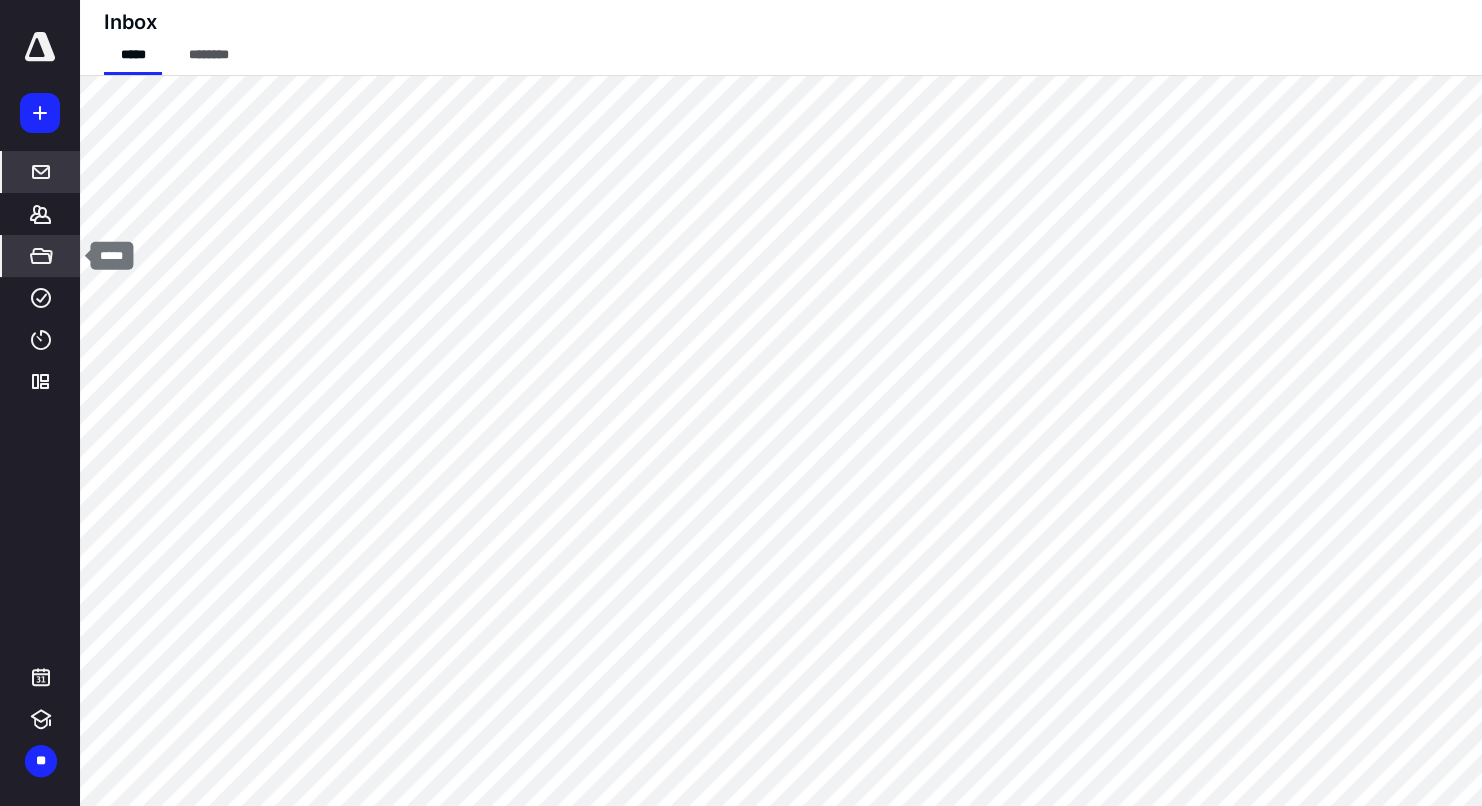 click on "*****" at bounding box center (41, 256) 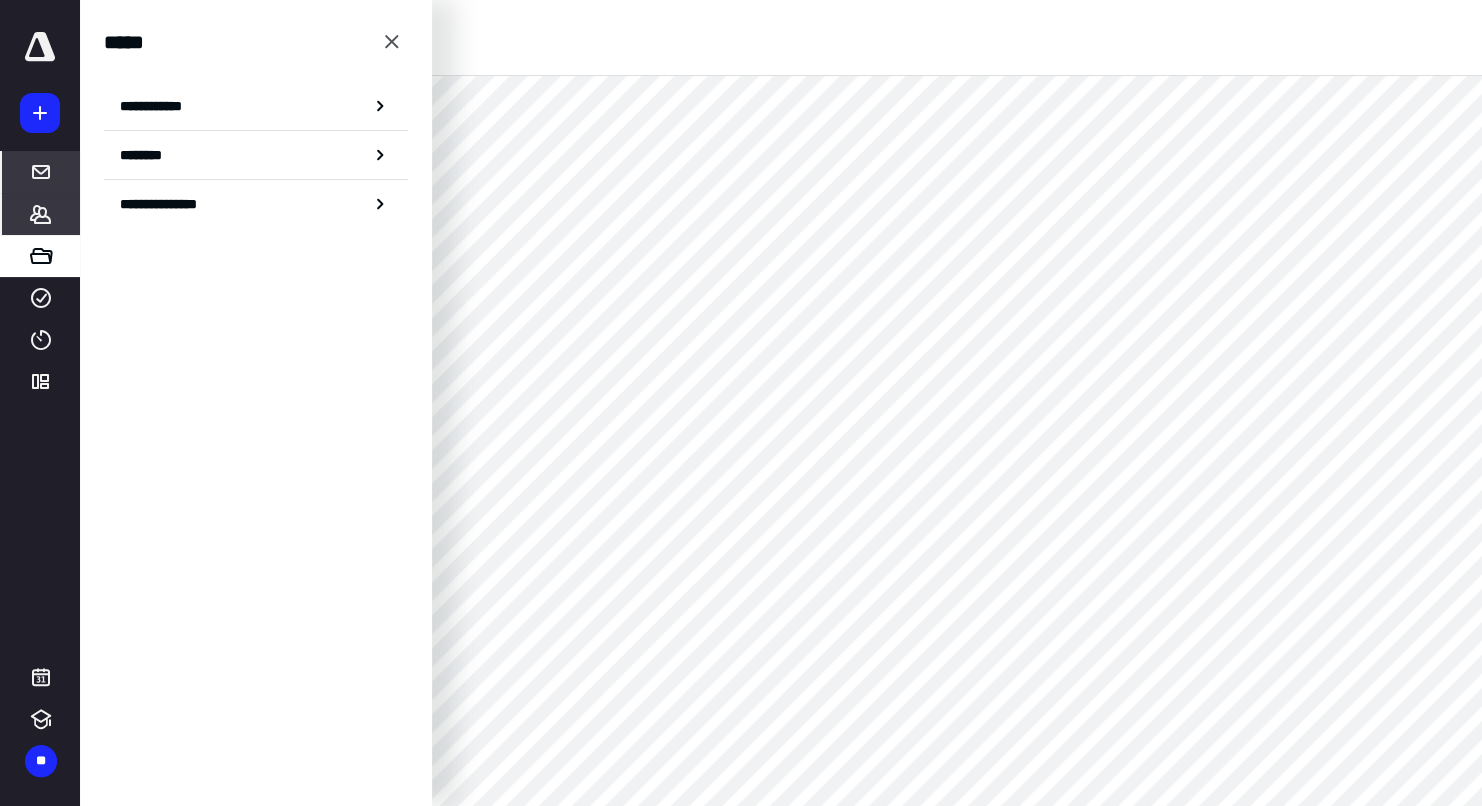 click 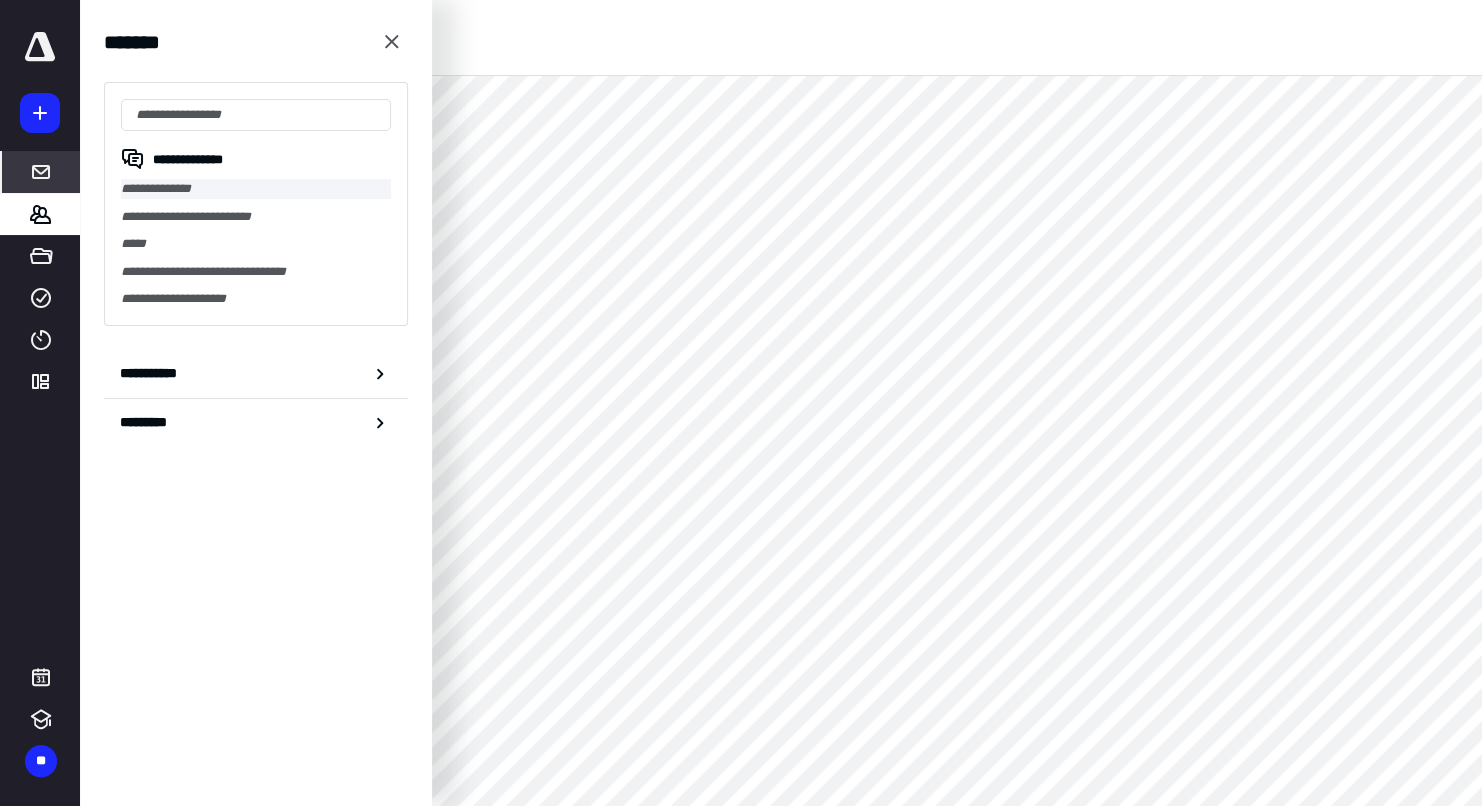 click on "**********" at bounding box center [256, 189] 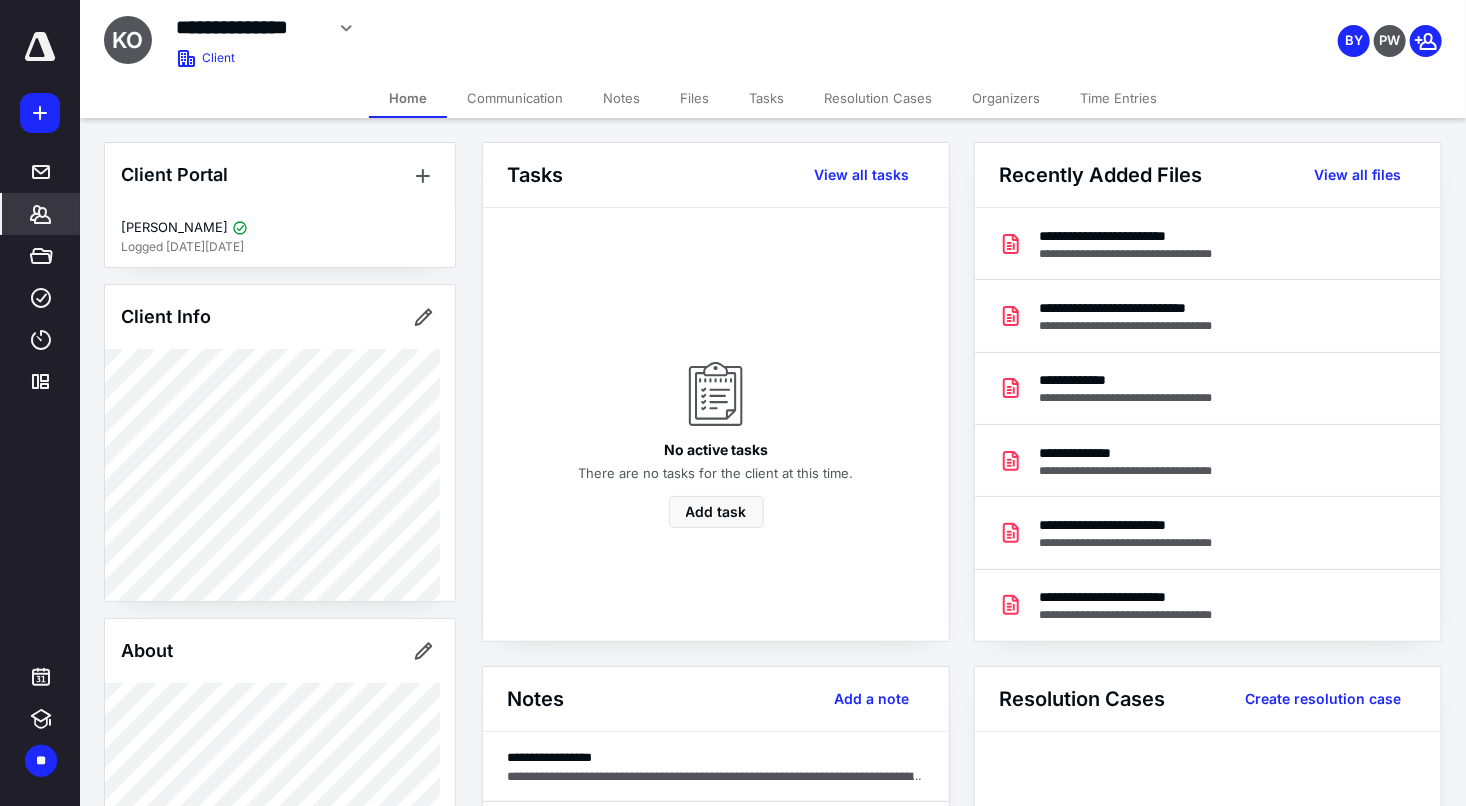 click on "Tasks" at bounding box center [766, 98] 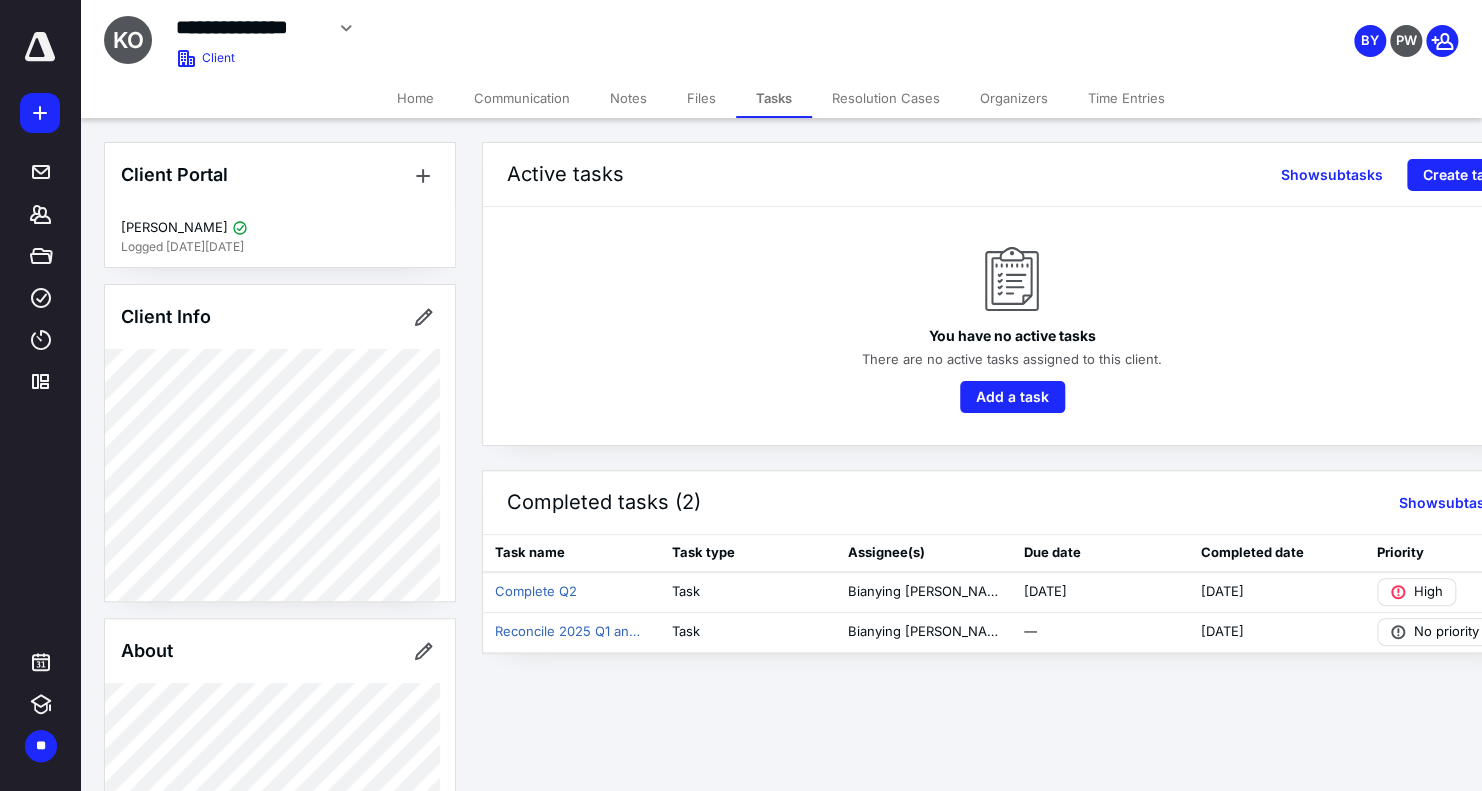 click on "You have no active tasks There are no active tasks assigned to this client. Add a task" at bounding box center [1012, 326] 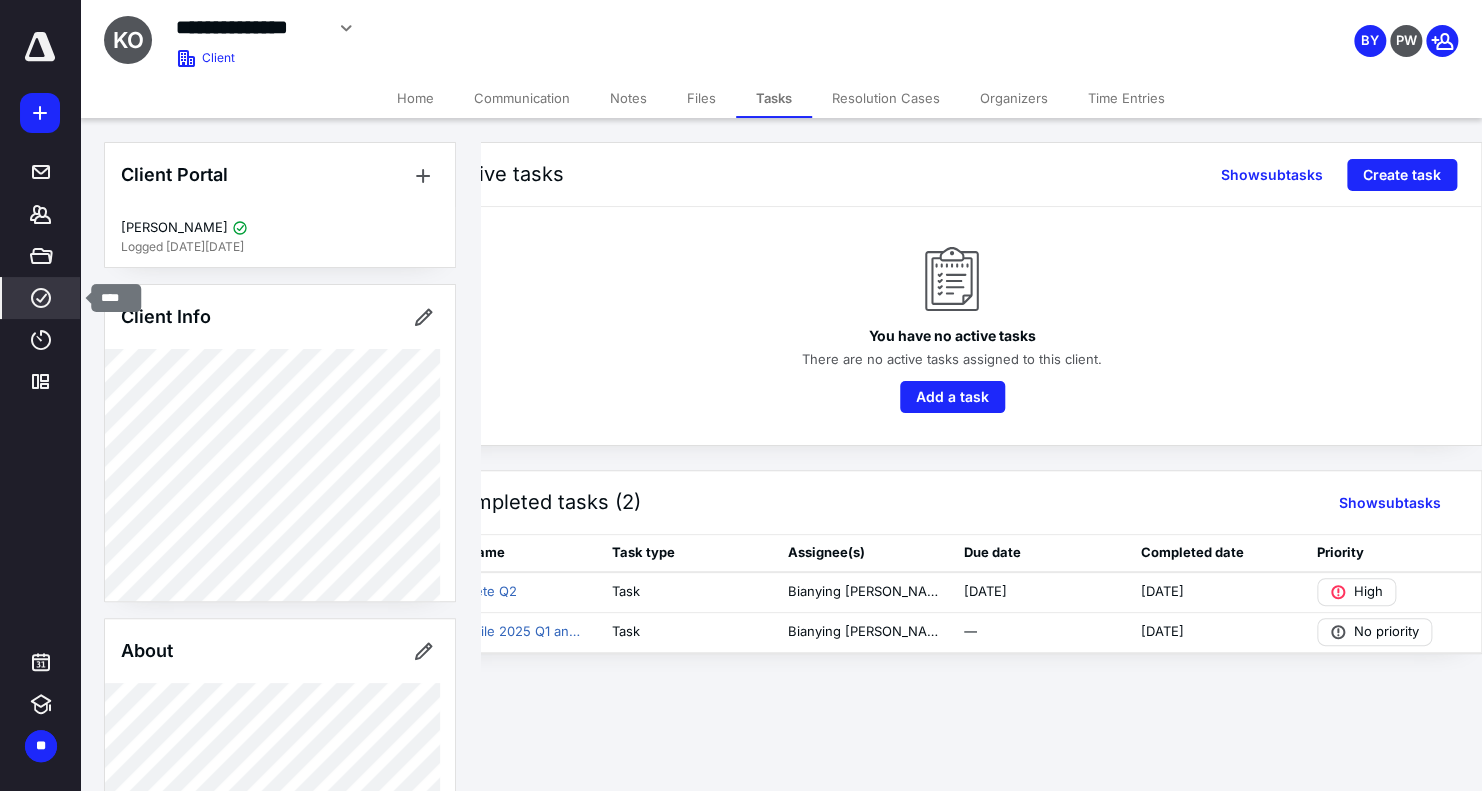 click 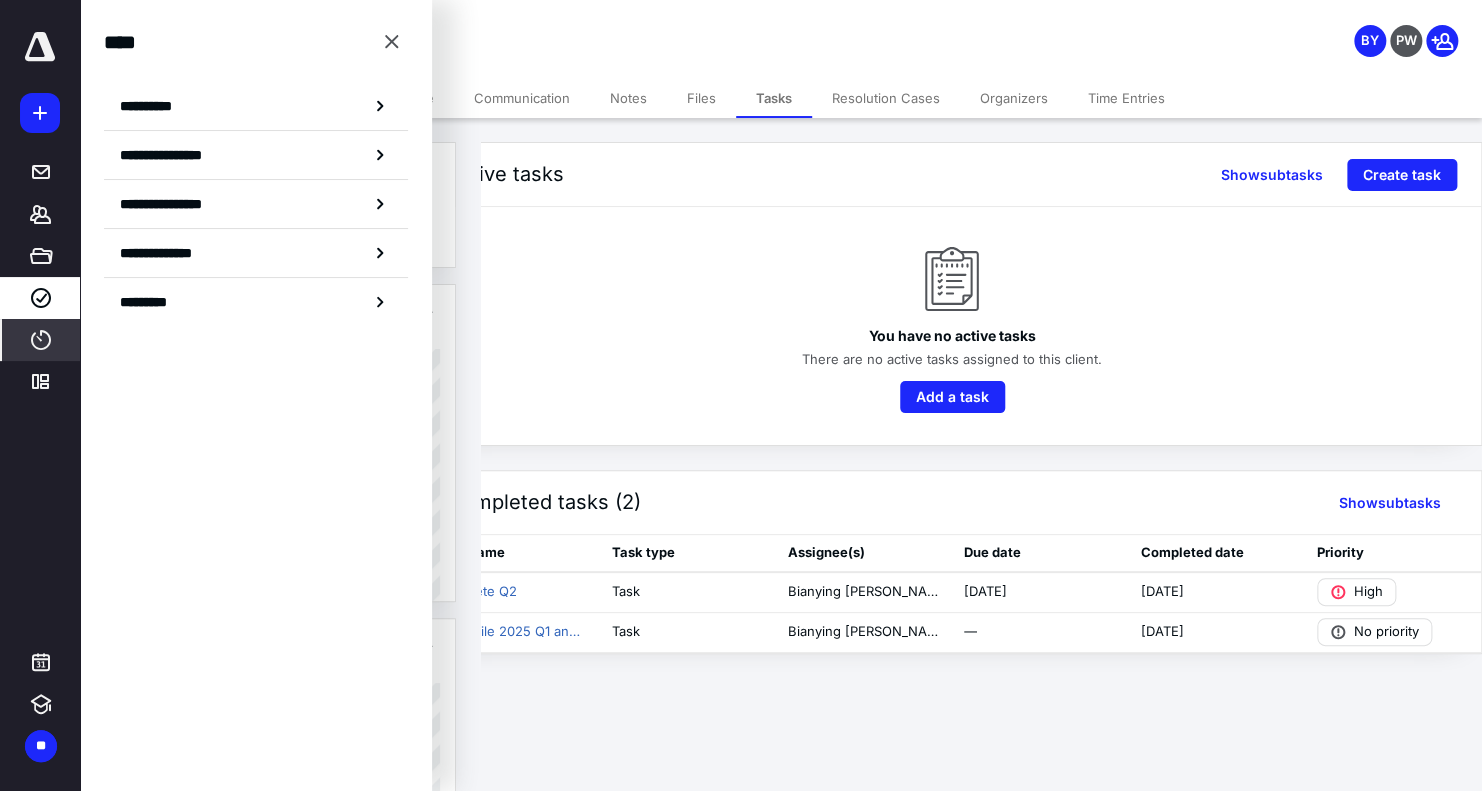 click 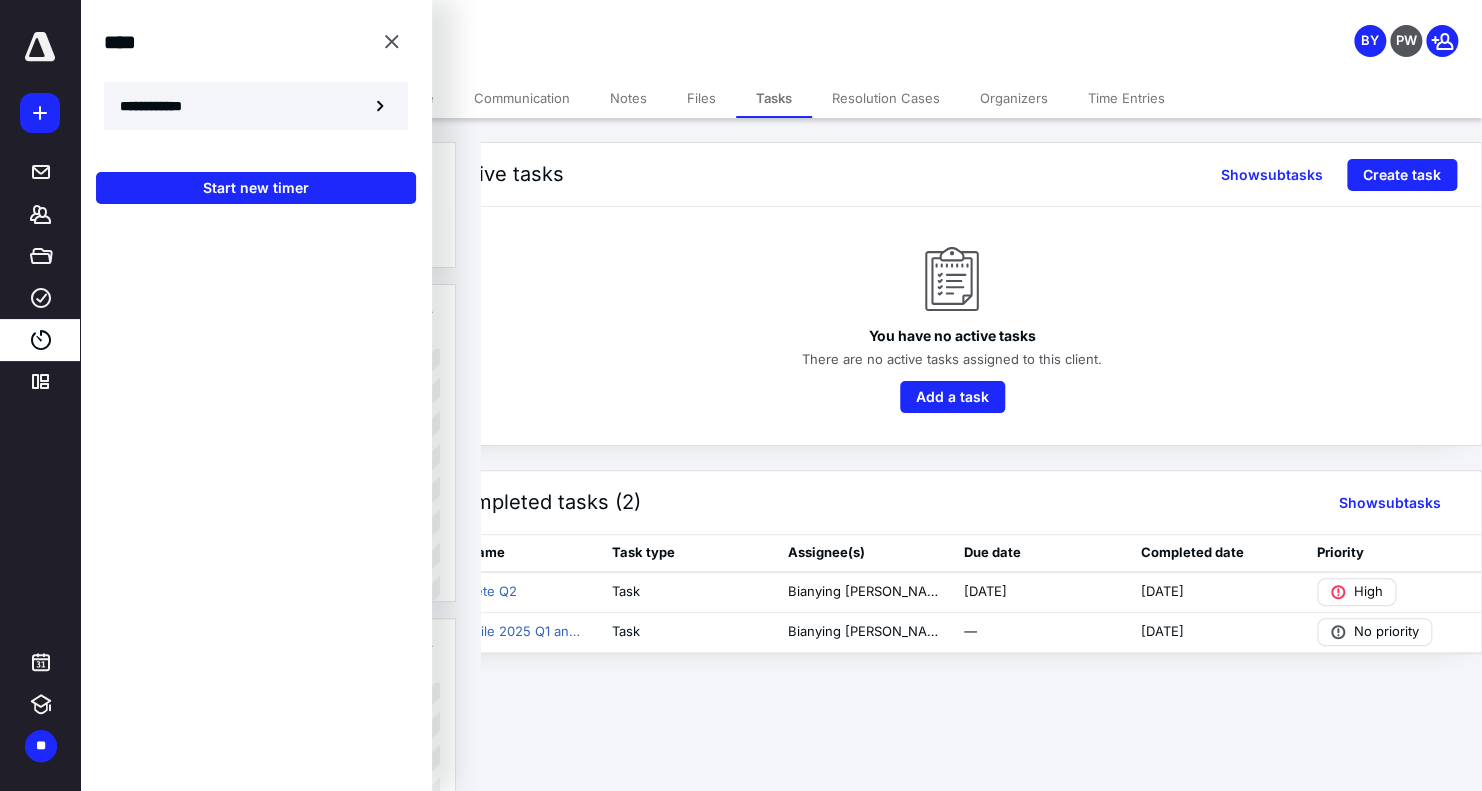 click on "**********" at bounding box center (256, 106) 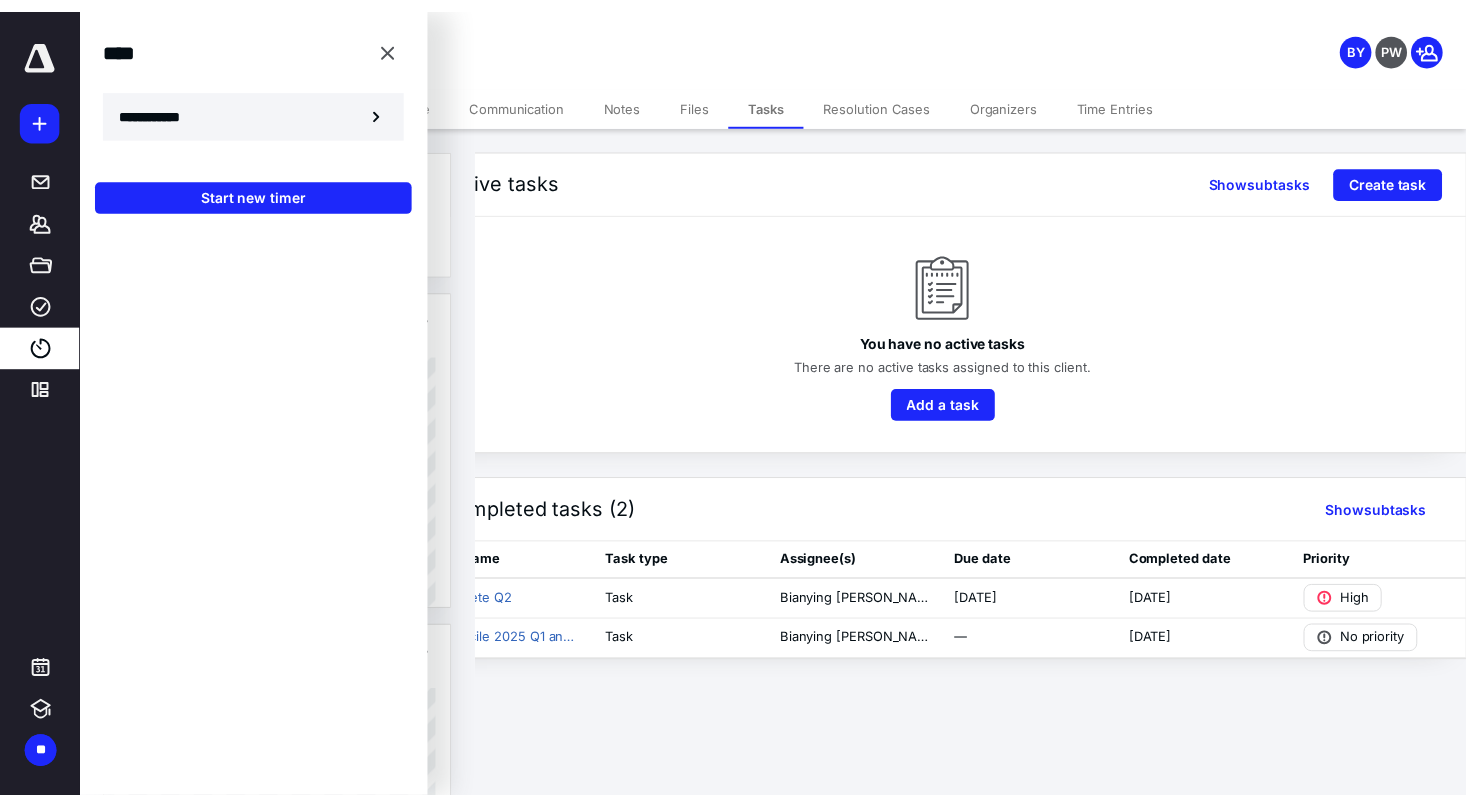scroll, scrollTop: 0, scrollLeft: 0, axis: both 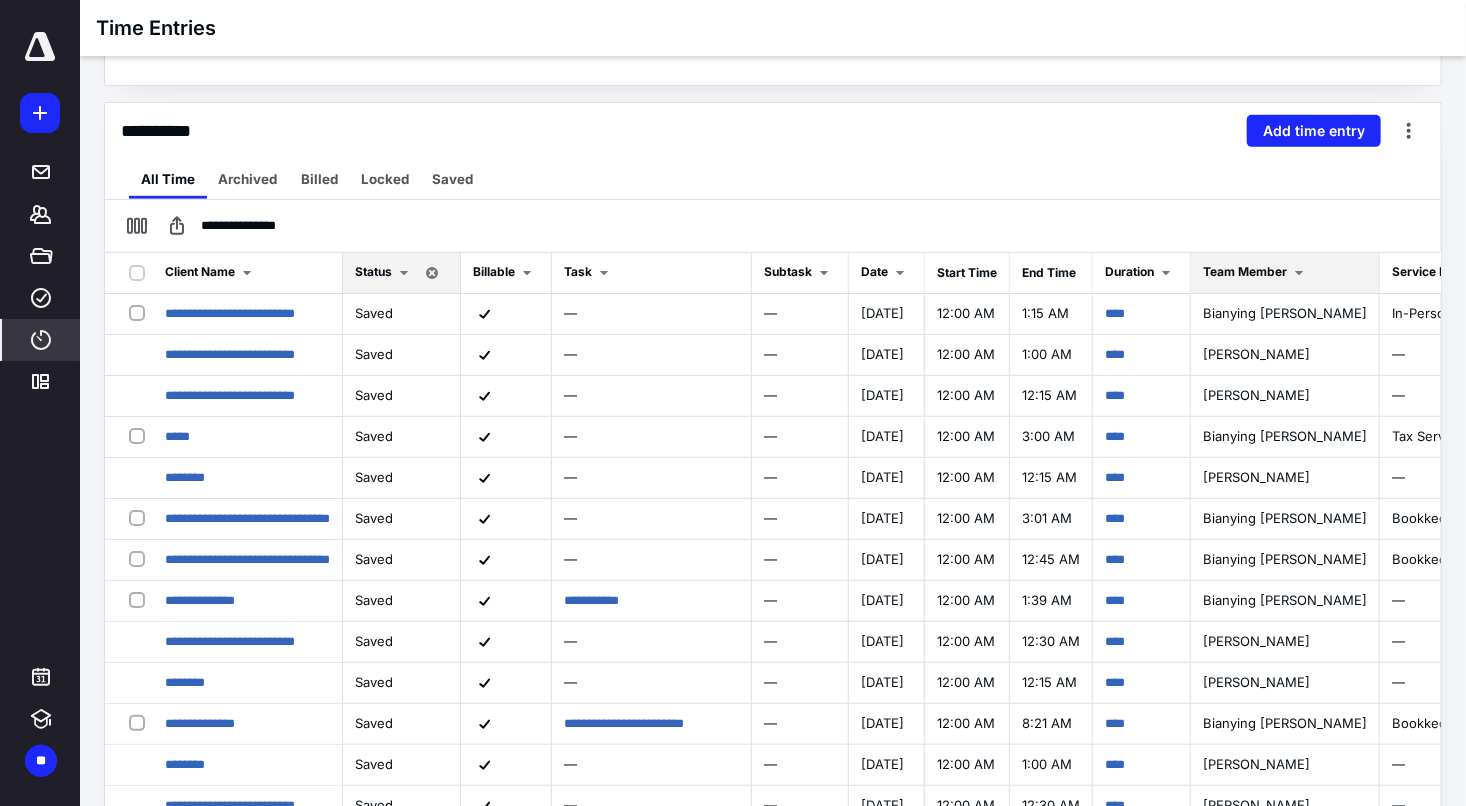 click on "Team Member" at bounding box center (1245, 271) 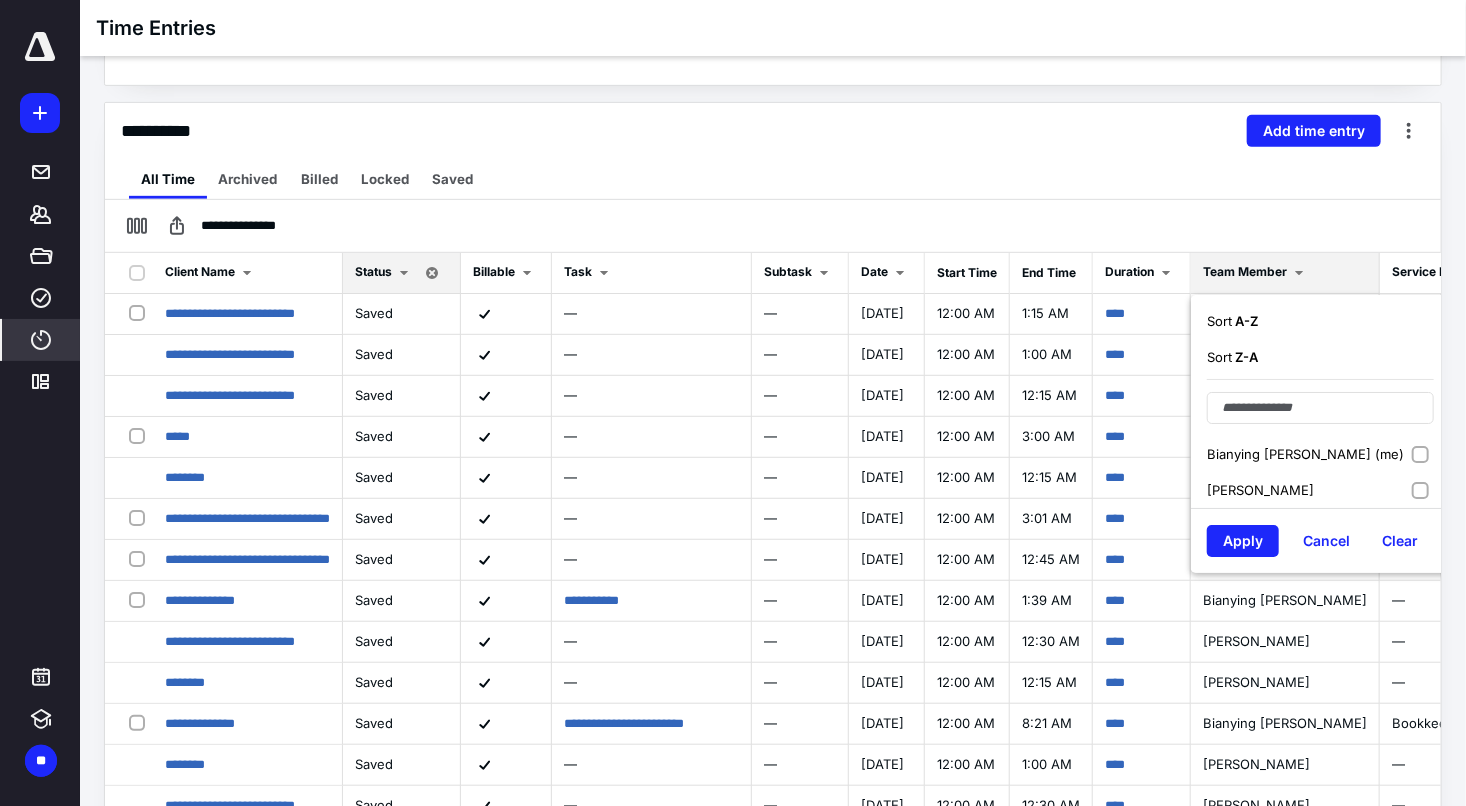 click on "Bianying [PERSON_NAME] (me)" at bounding box center [1305, 454] 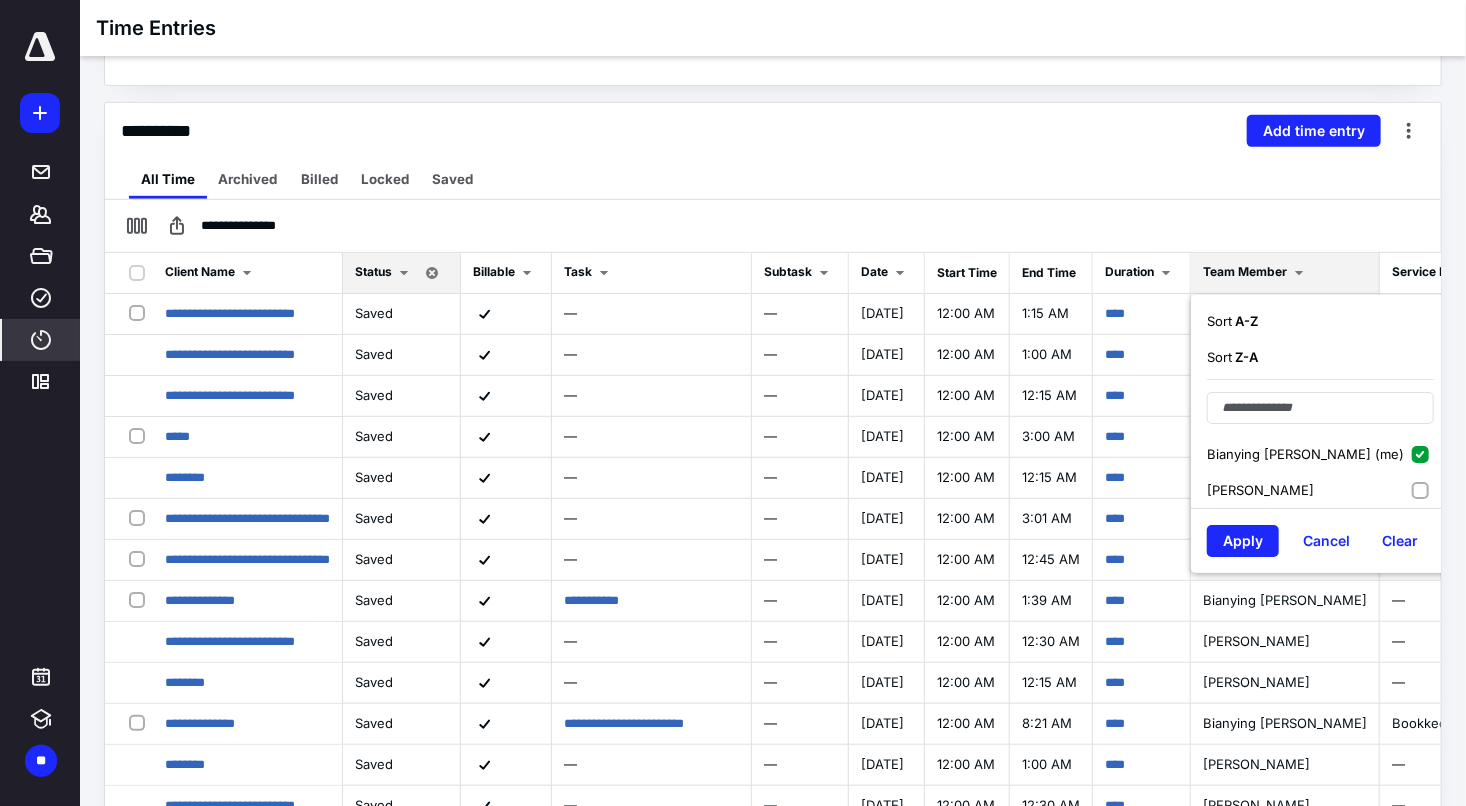 click on "Bianying [PERSON_NAME] (me)" at bounding box center (1305, 454) 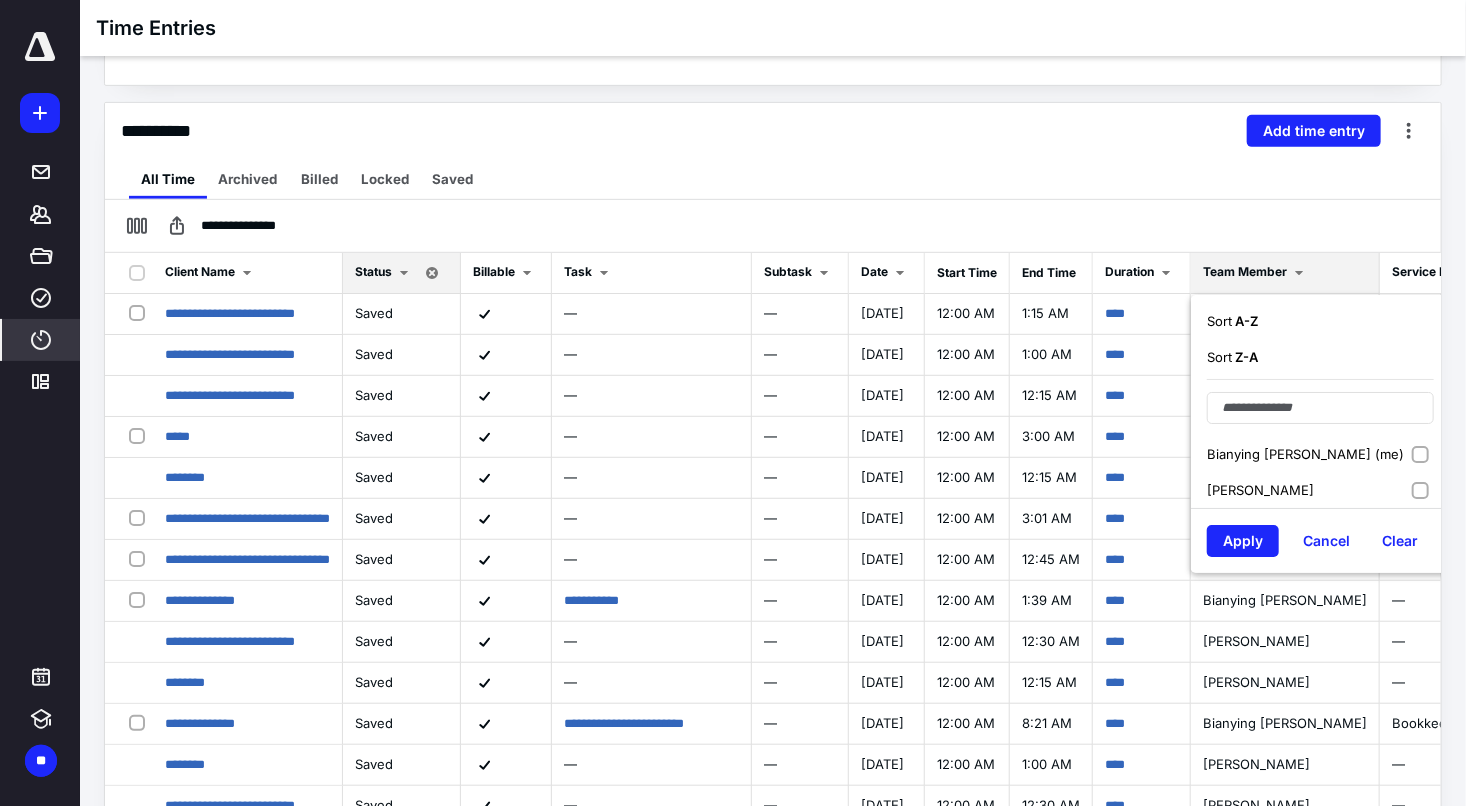 click on "Bianying [PERSON_NAME] (me)" at bounding box center [1320, 454] 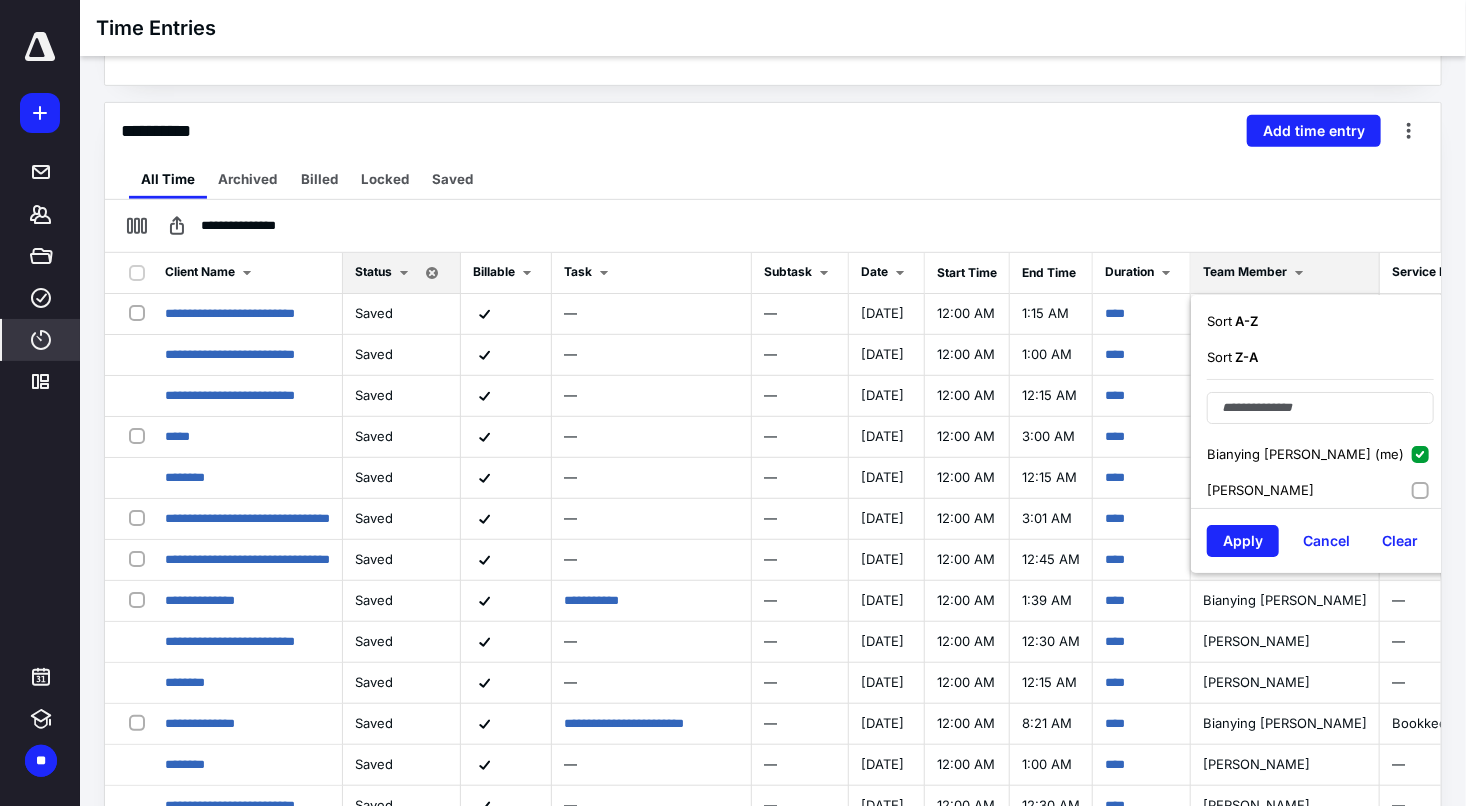 click on "Bianying [PERSON_NAME] (me)" at bounding box center (1305, 454) 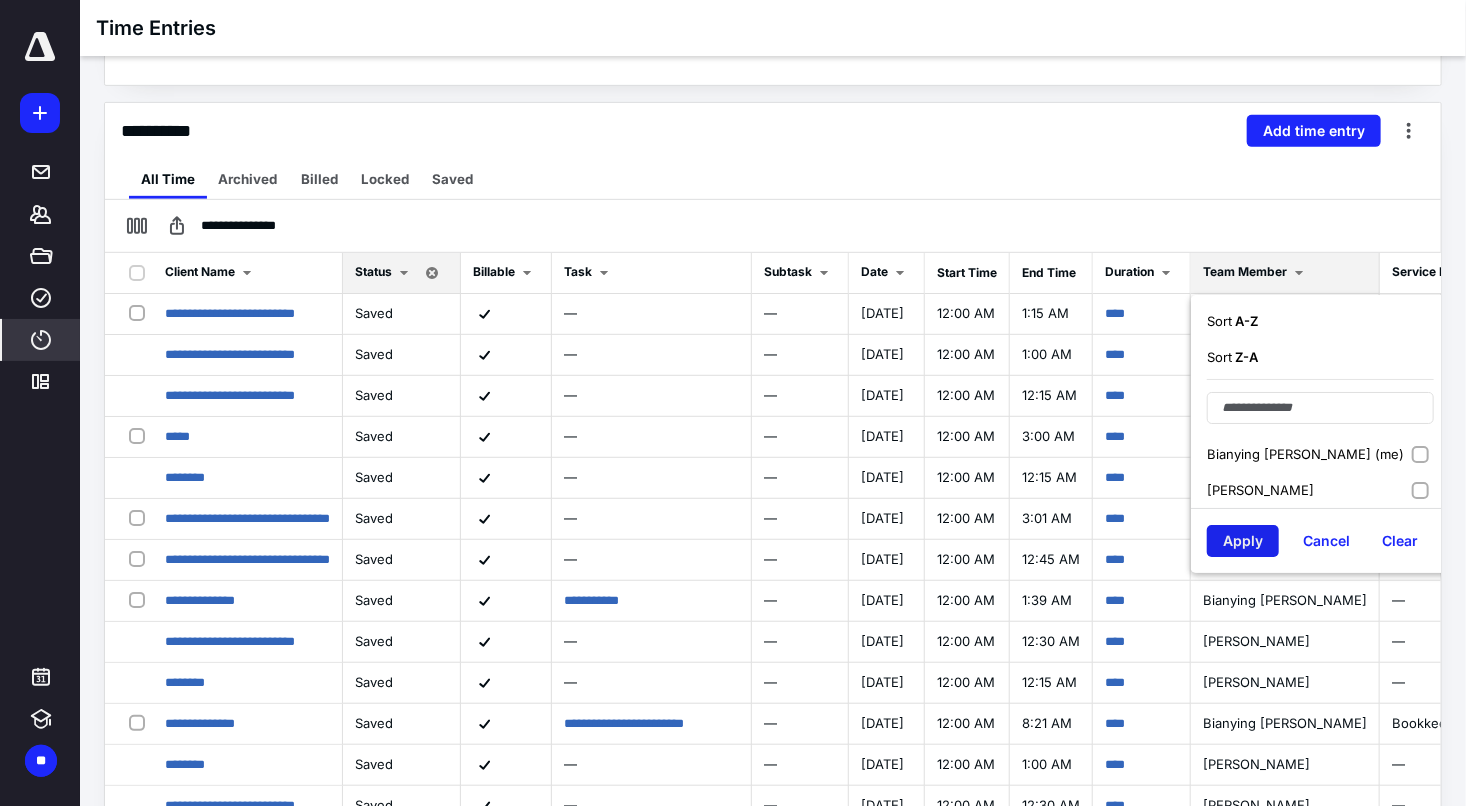click on "Apply" at bounding box center [1243, 541] 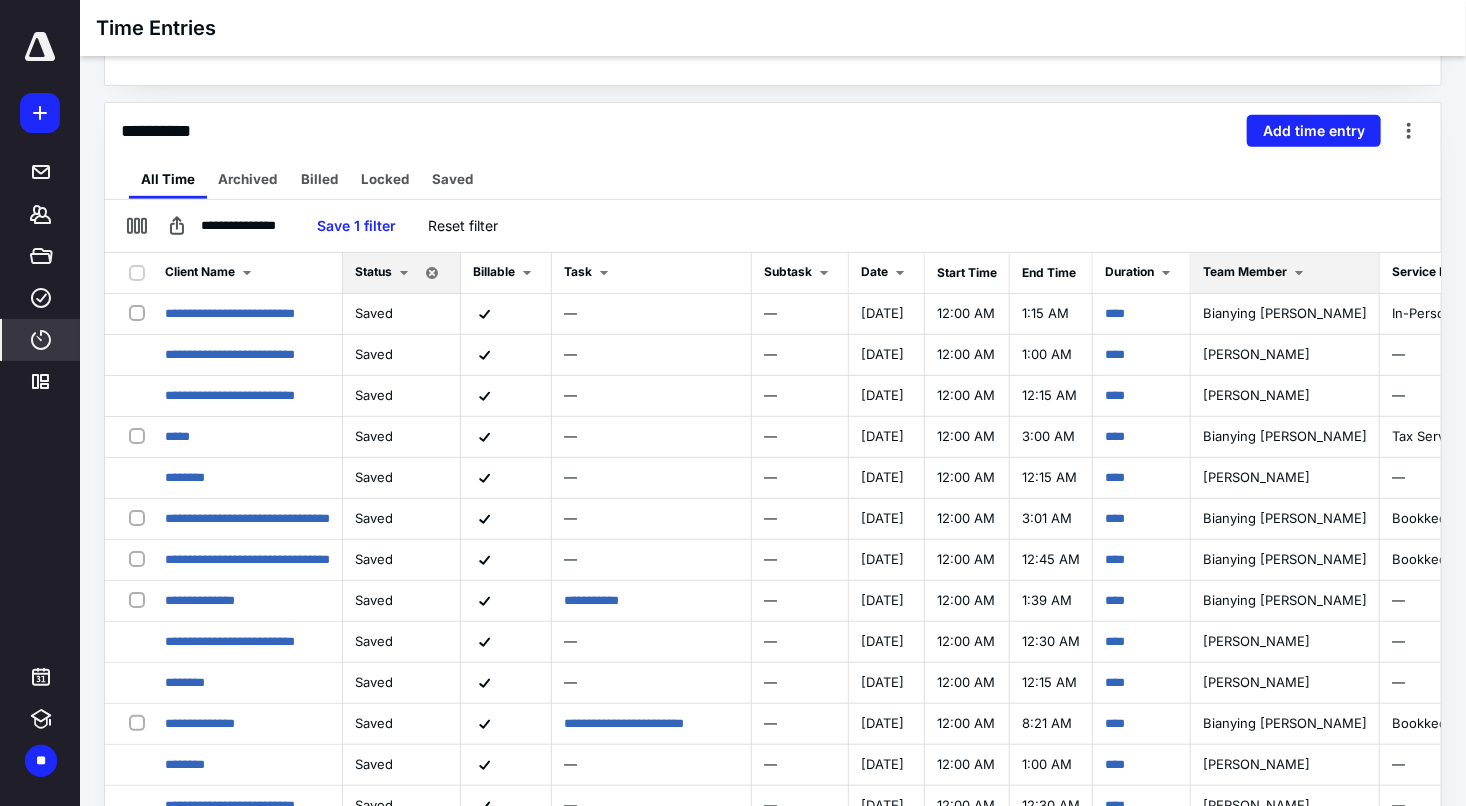 click on "Team Member" at bounding box center [1245, 271] 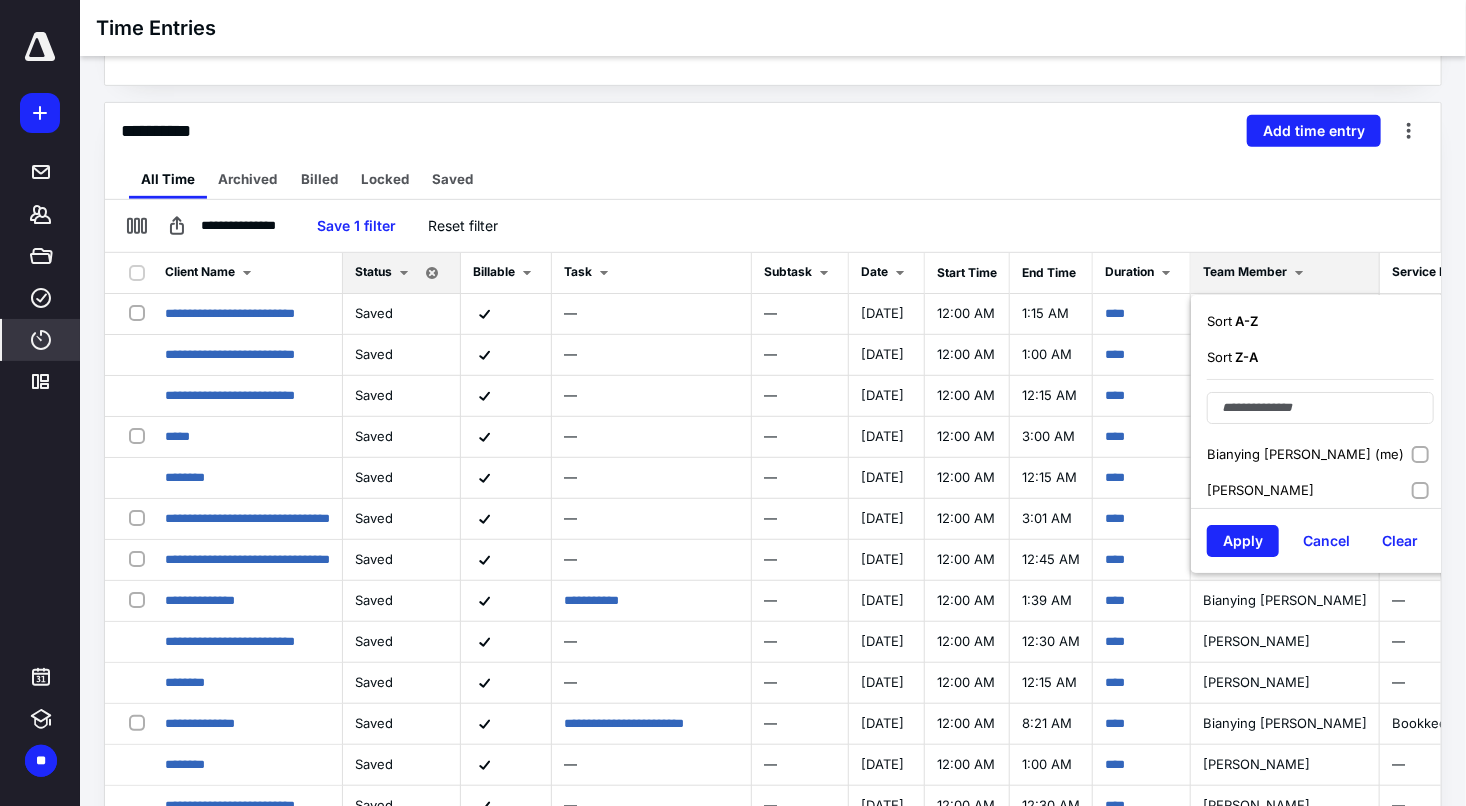 click on "Bianying [PERSON_NAME] (me)" at bounding box center (1305, 454) 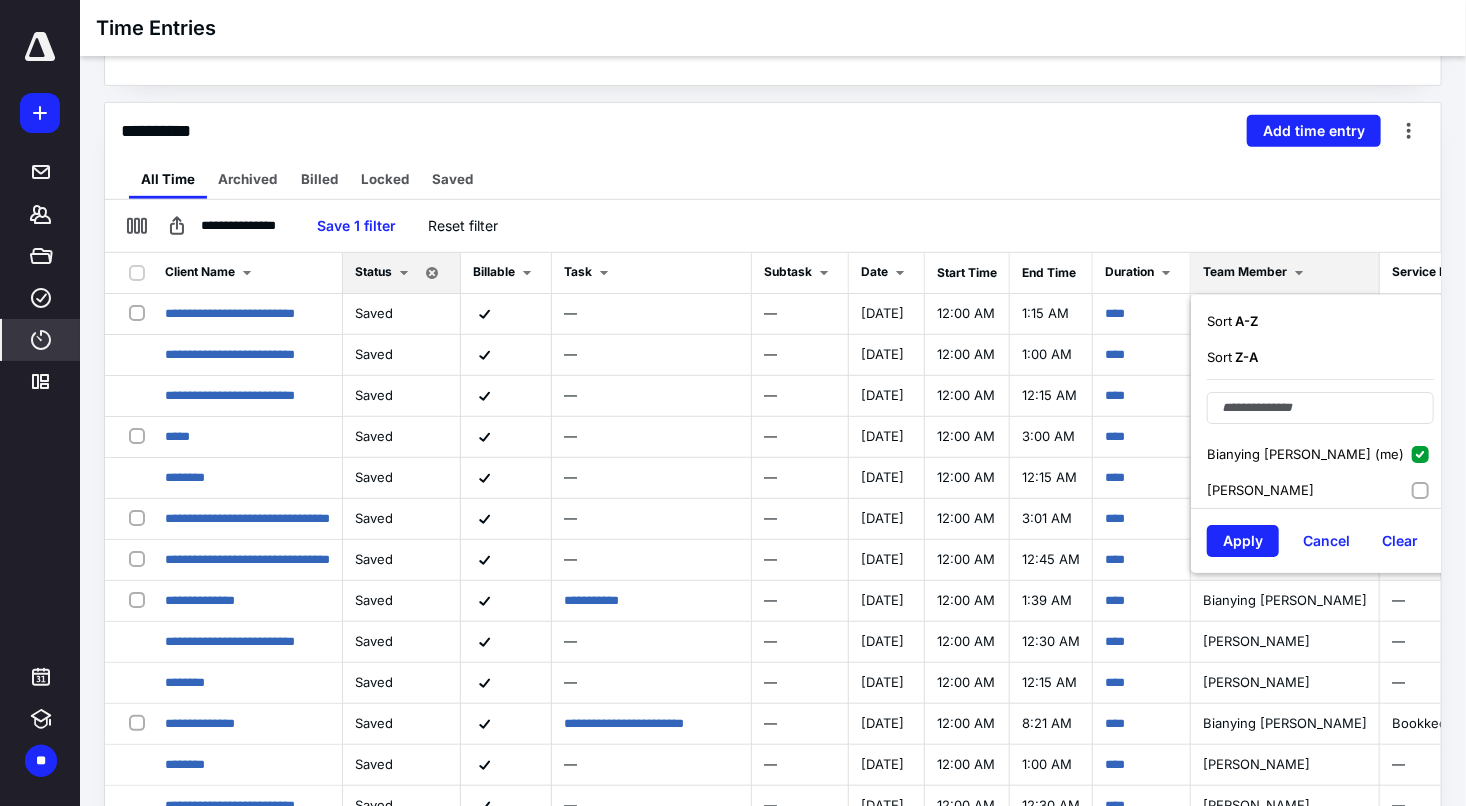 click on "Bianying [PERSON_NAME] (me)" at bounding box center [1305, 454] 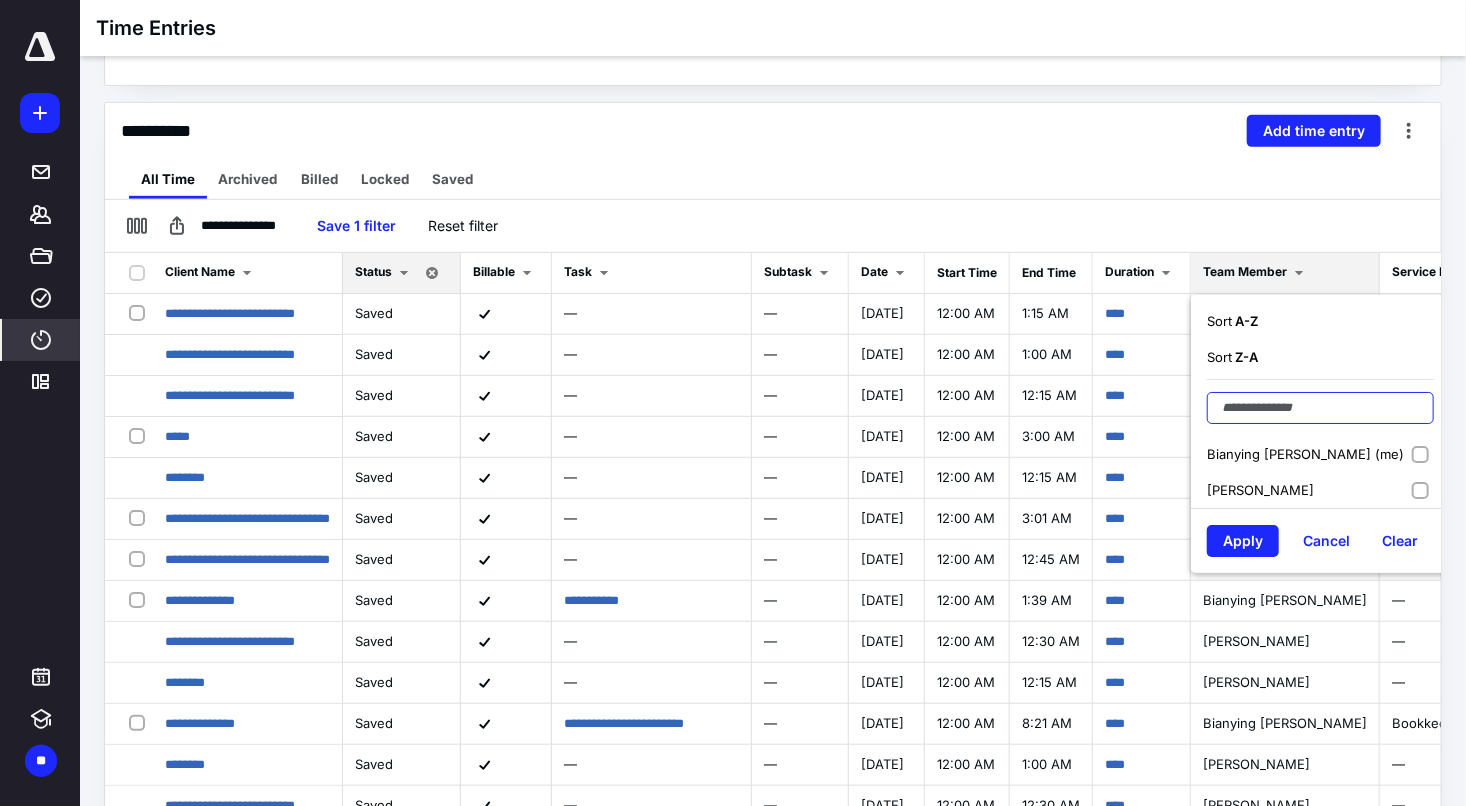 click at bounding box center (1320, 408) 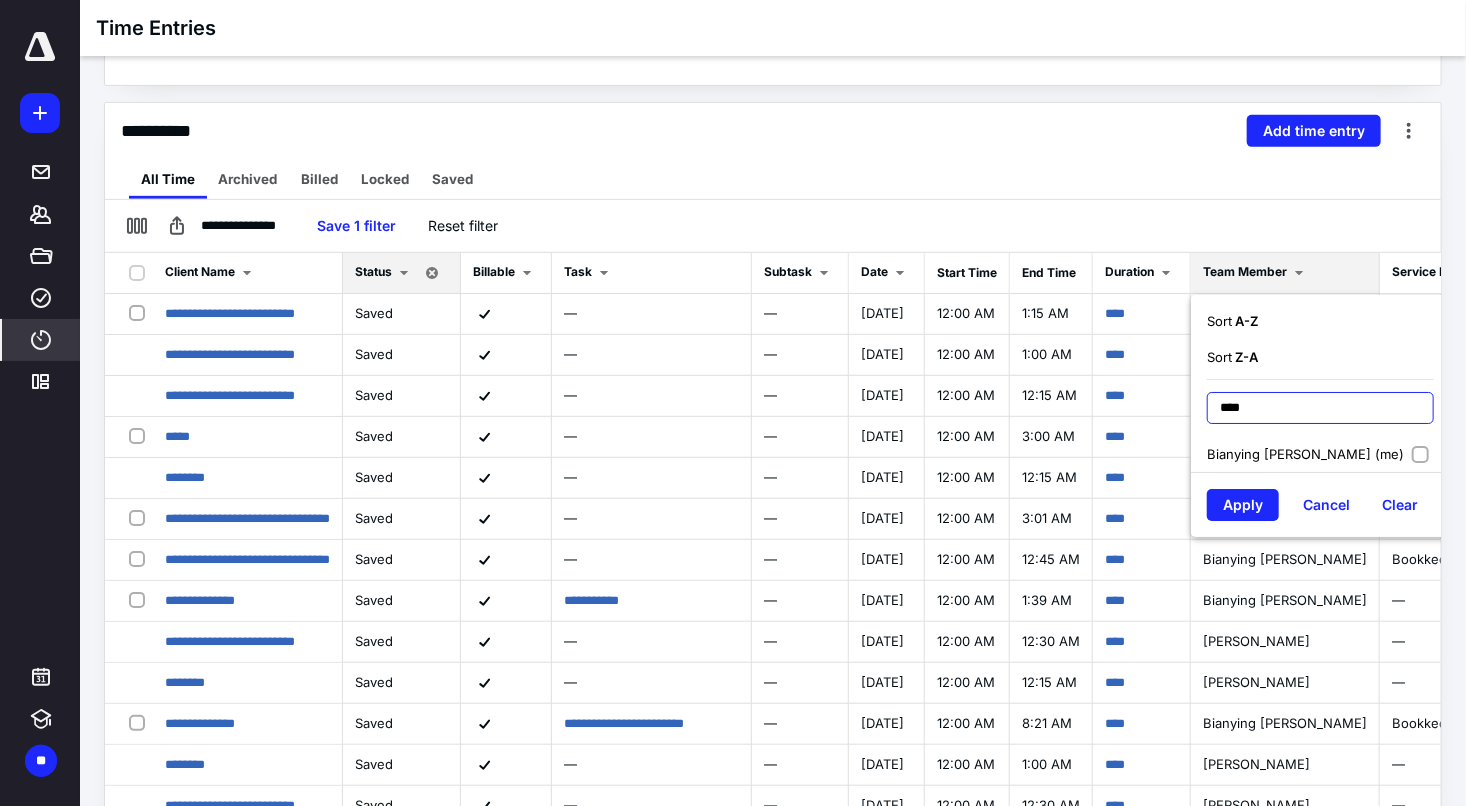 type on "****" 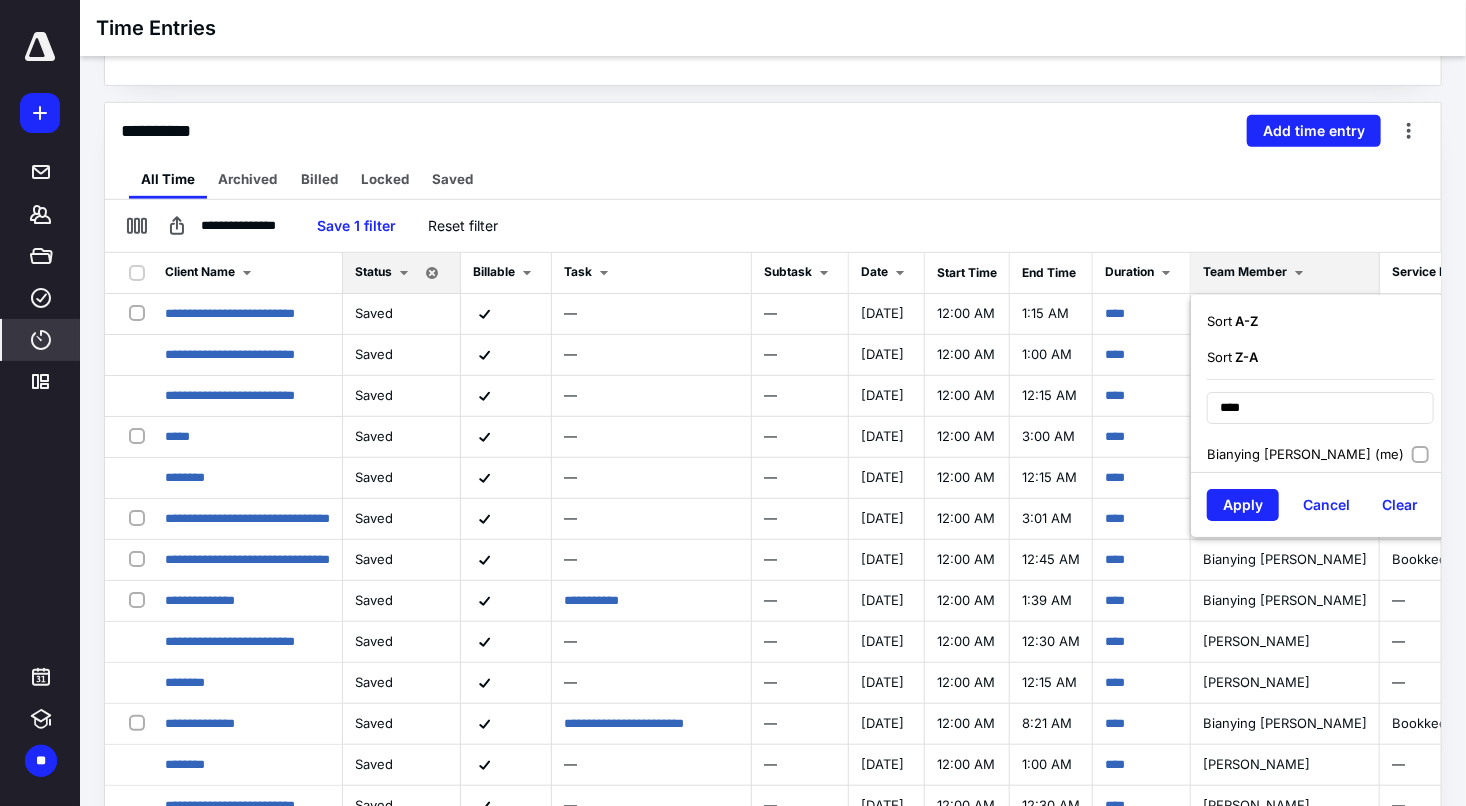 click on "Bianying [PERSON_NAME] (me)" at bounding box center [1305, 454] 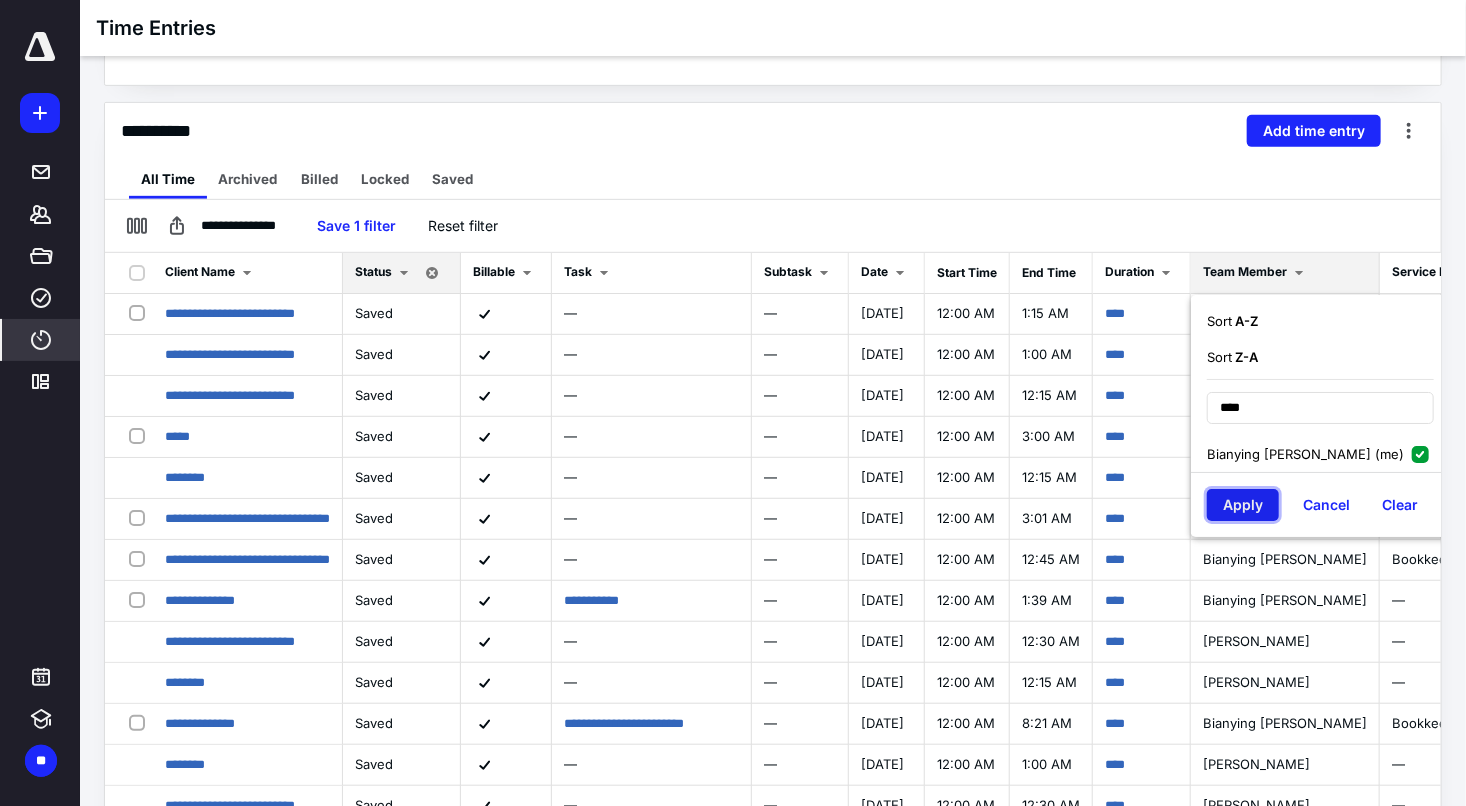 click on "Apply" at bounding box center [1243, 505] 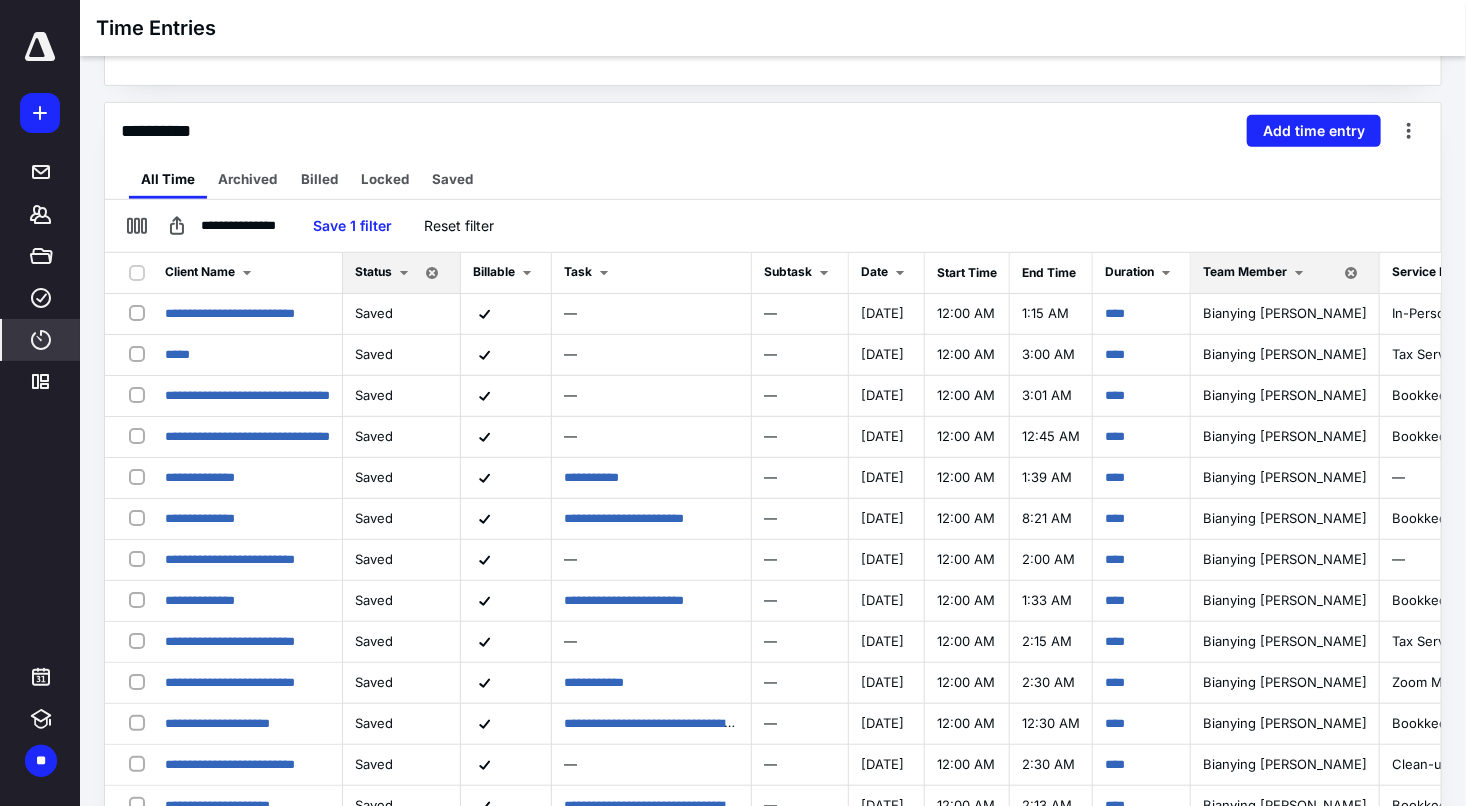 click on "Client Name" at bounding box center (247, 273) 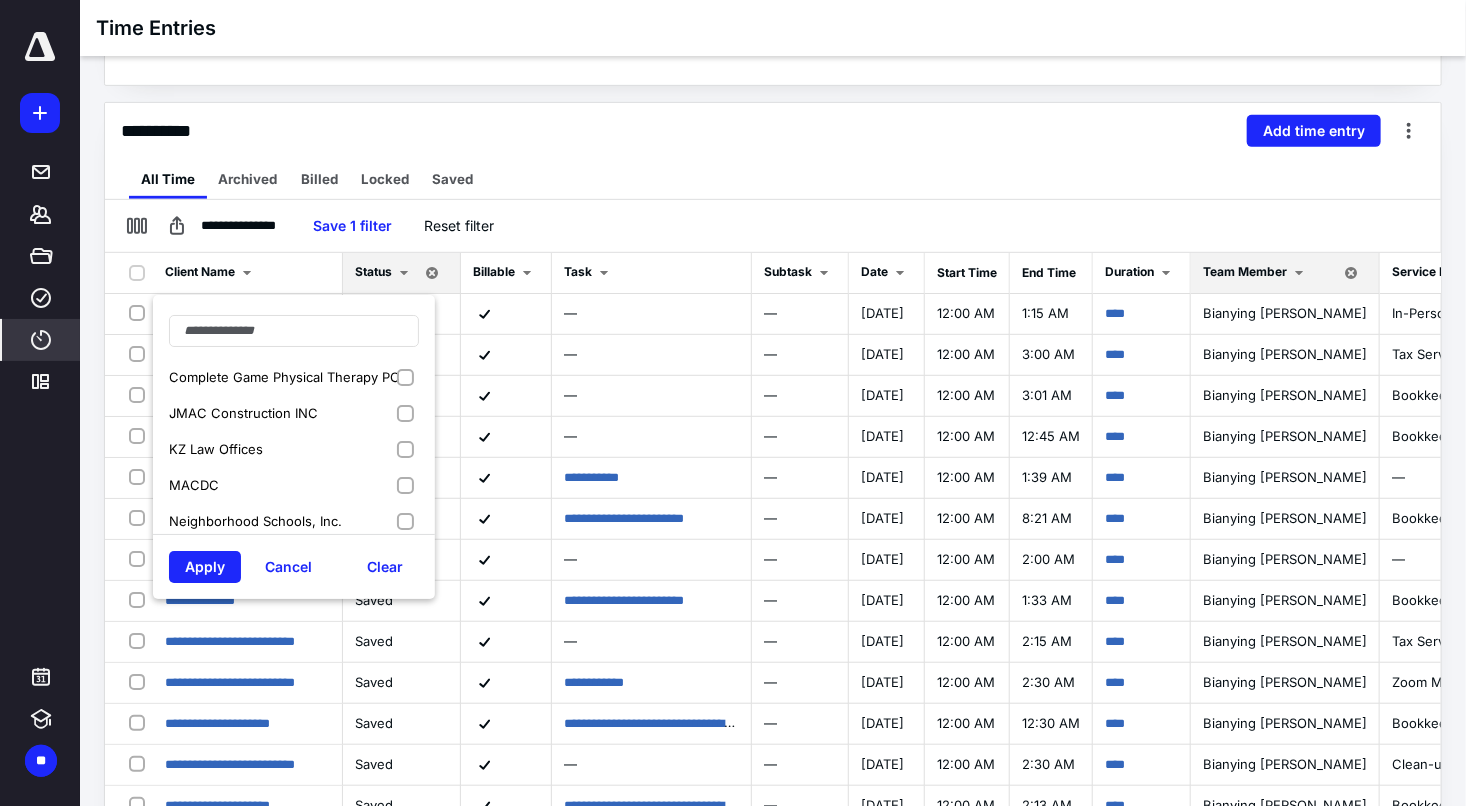 click on "Complete Game Physical Therapy PC" at bounding box center (284, 377) 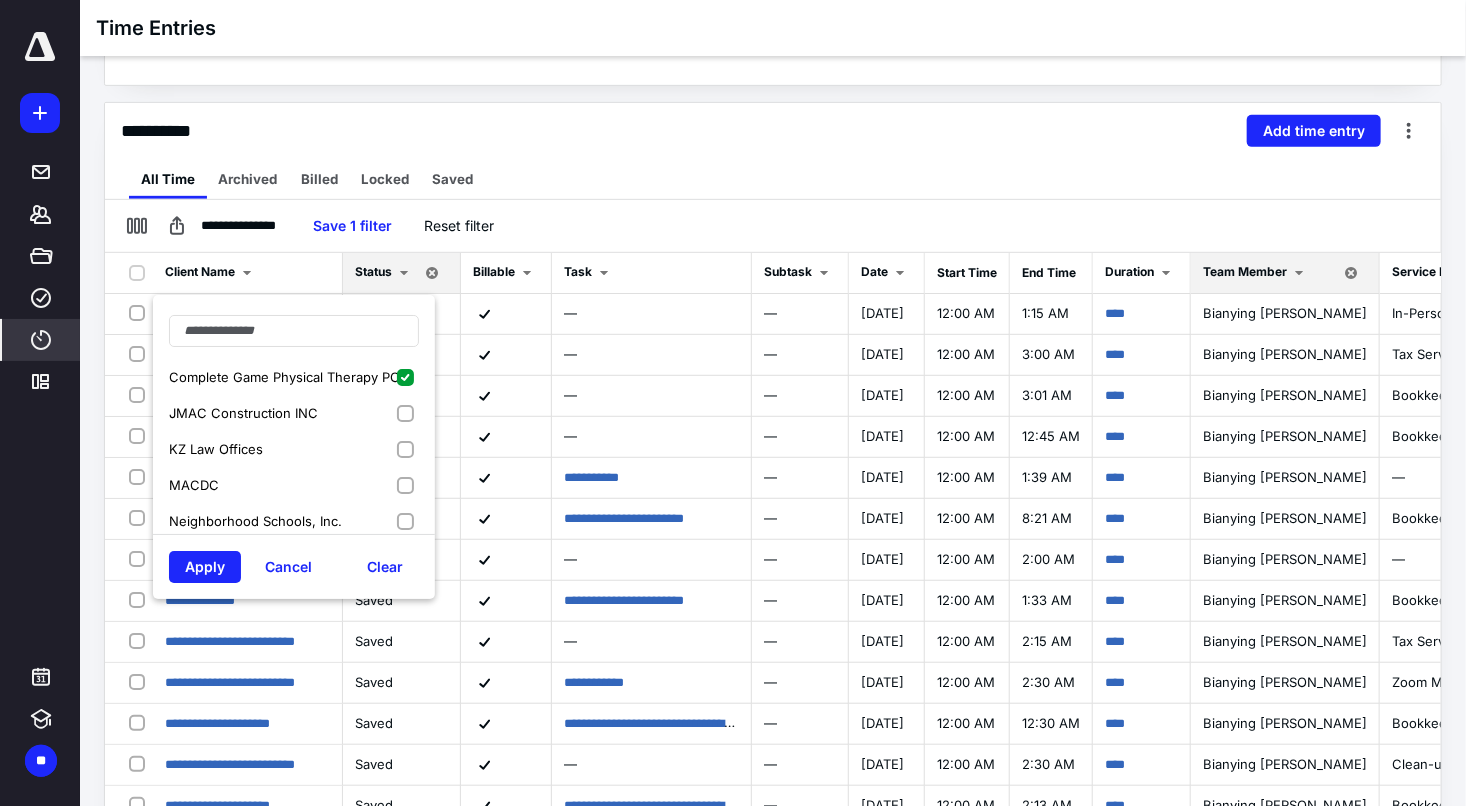 click on "JMAC Construction INC" at bounding box center [243, 413] 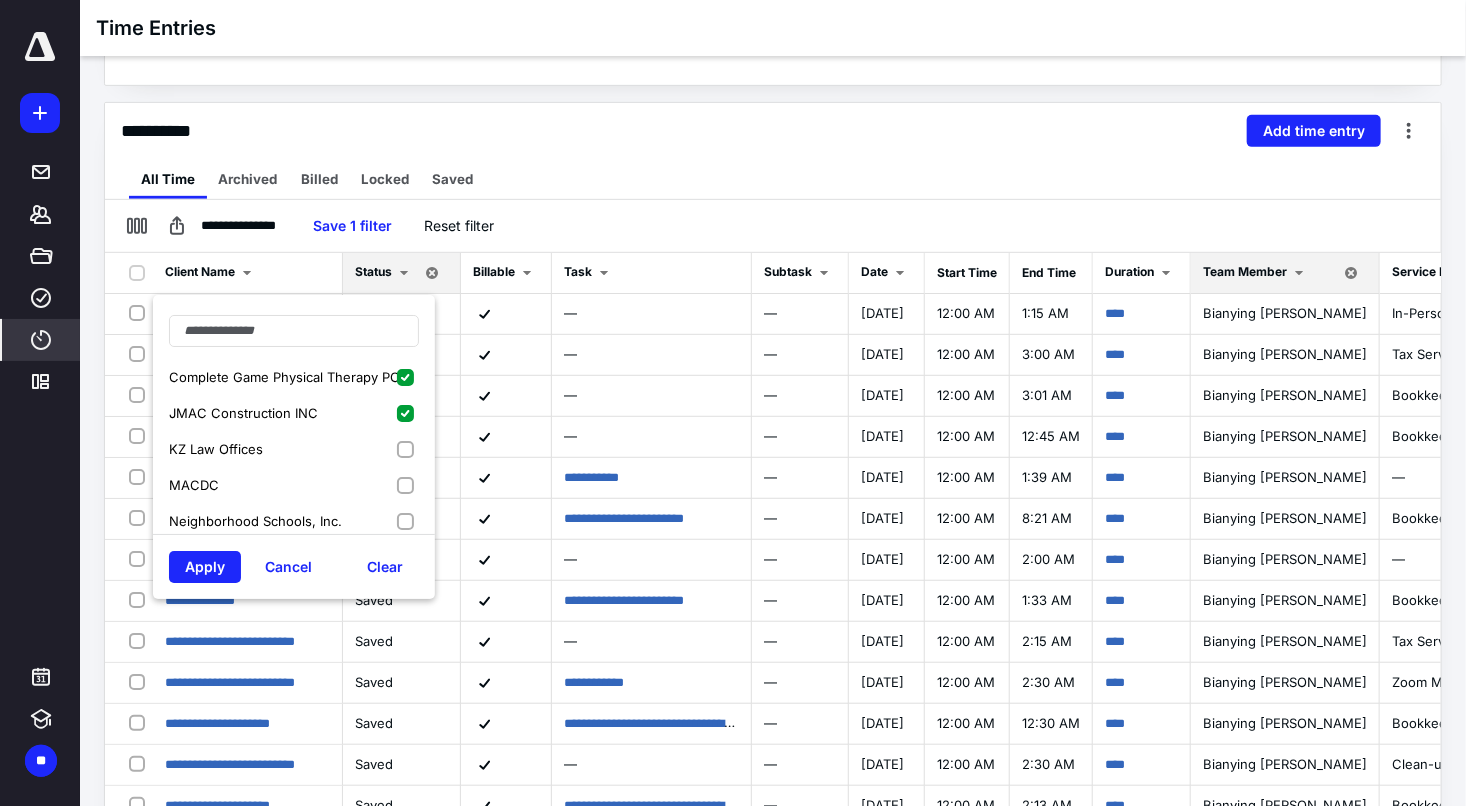 click on "KZ Law Offices" at bounding box center [294, 449] 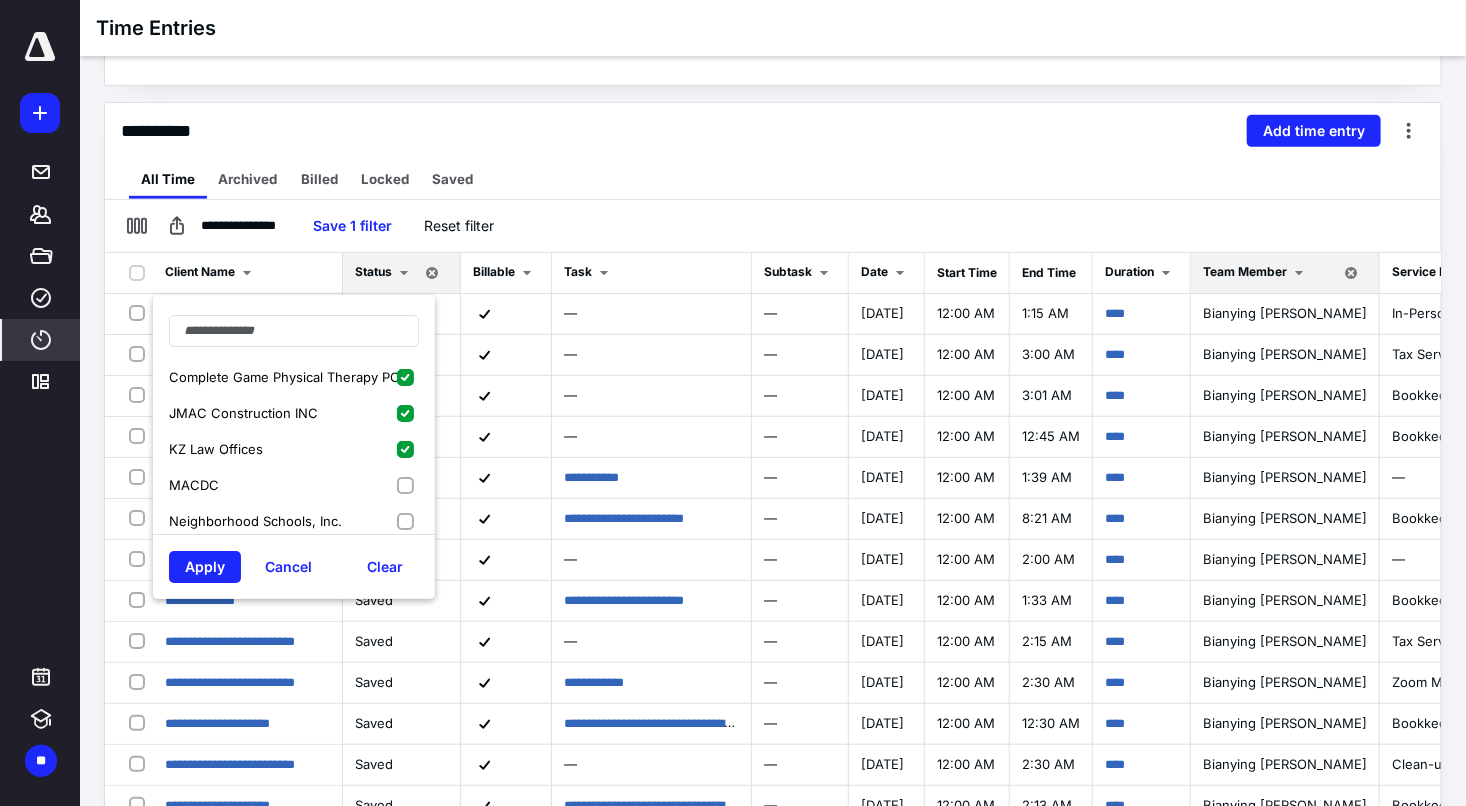 click on "MACDC" at bounding box center (294, 485) 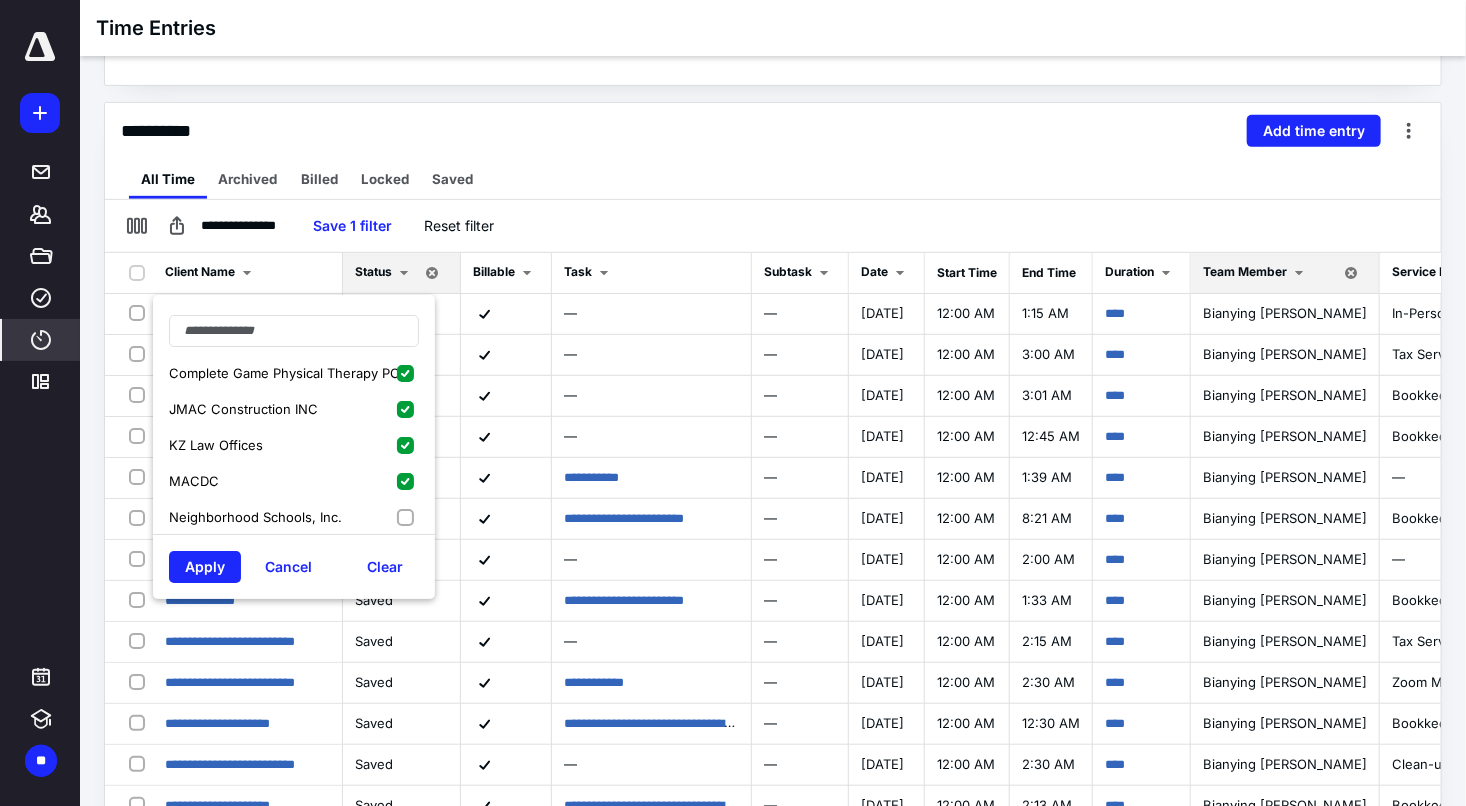 scroll, scrollTop: 4, scrollLeft: 0, axis: vertical 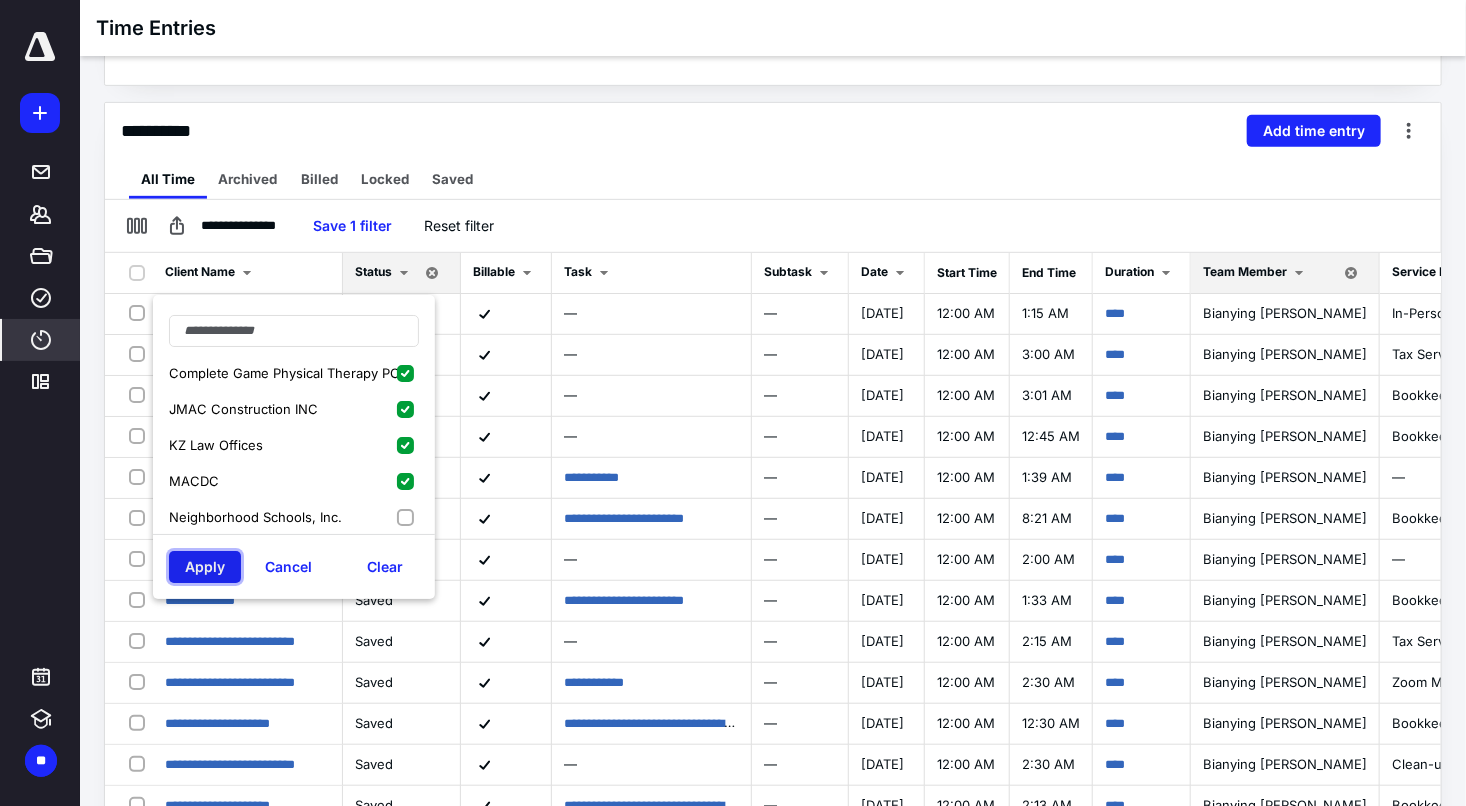 click on "Apply" at bounding box center [205, 567] 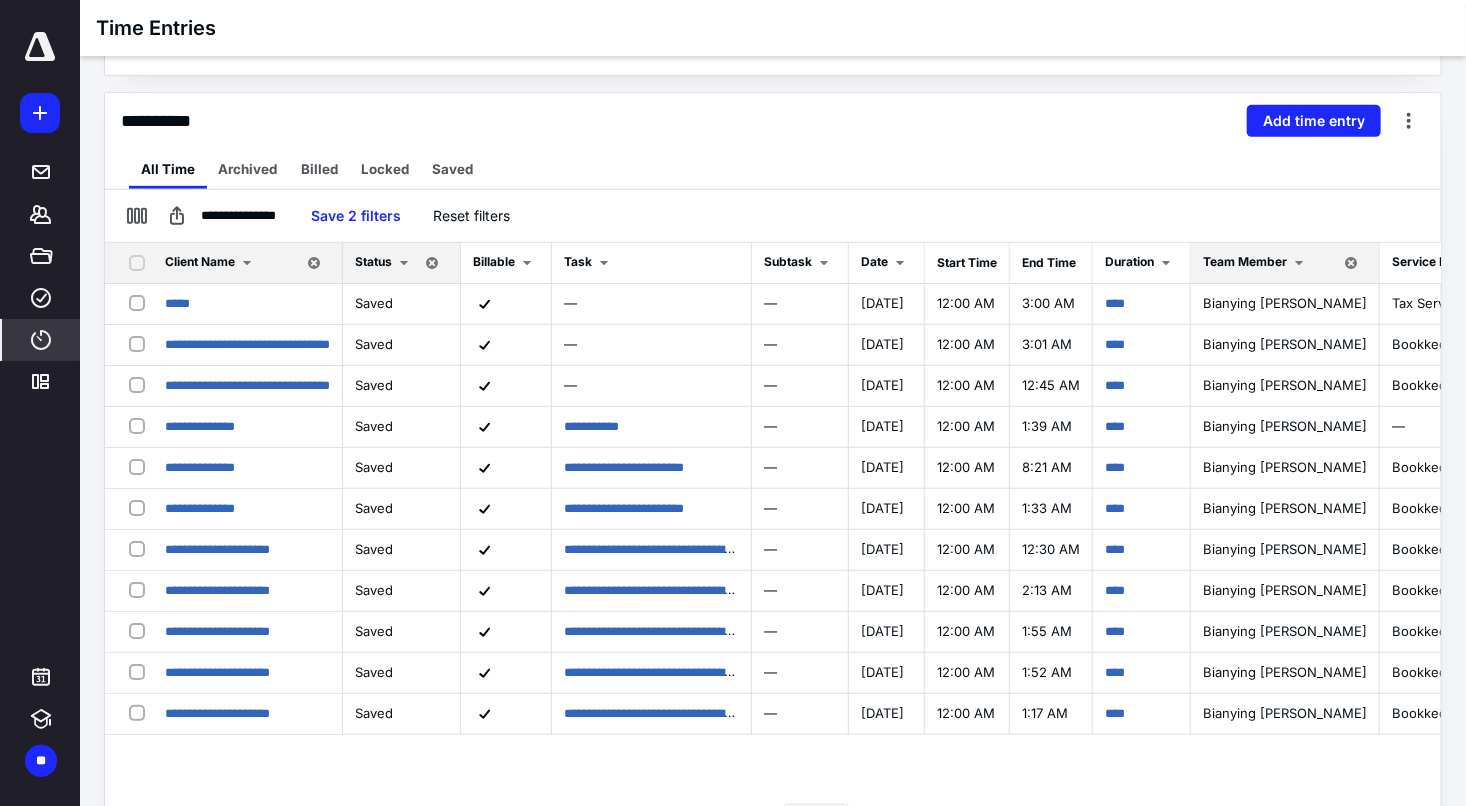 scroll, scrollTop: 442, scrollLeft: 0, axis: vertical 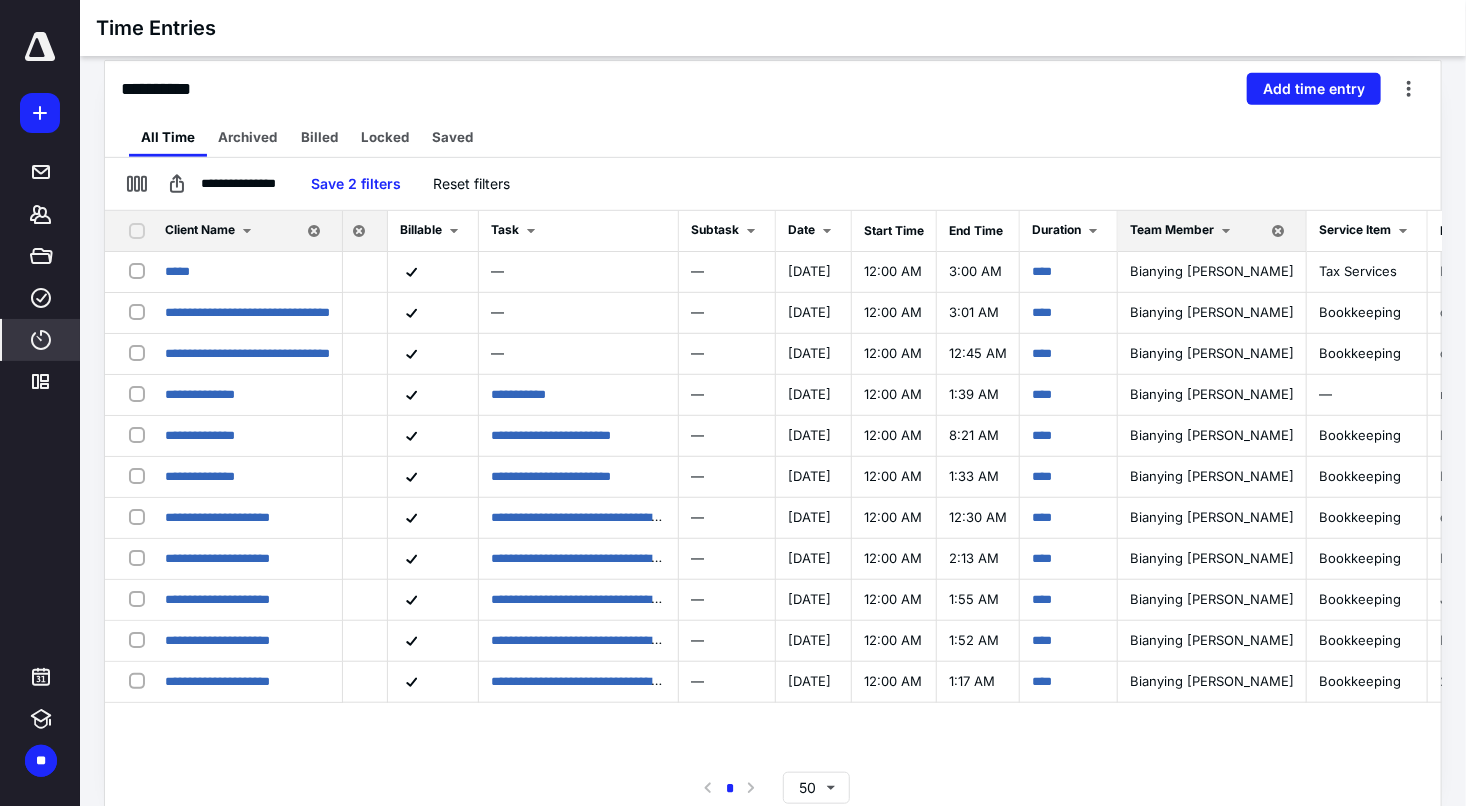 click on "Client Name" at bounding box center [212, 231] 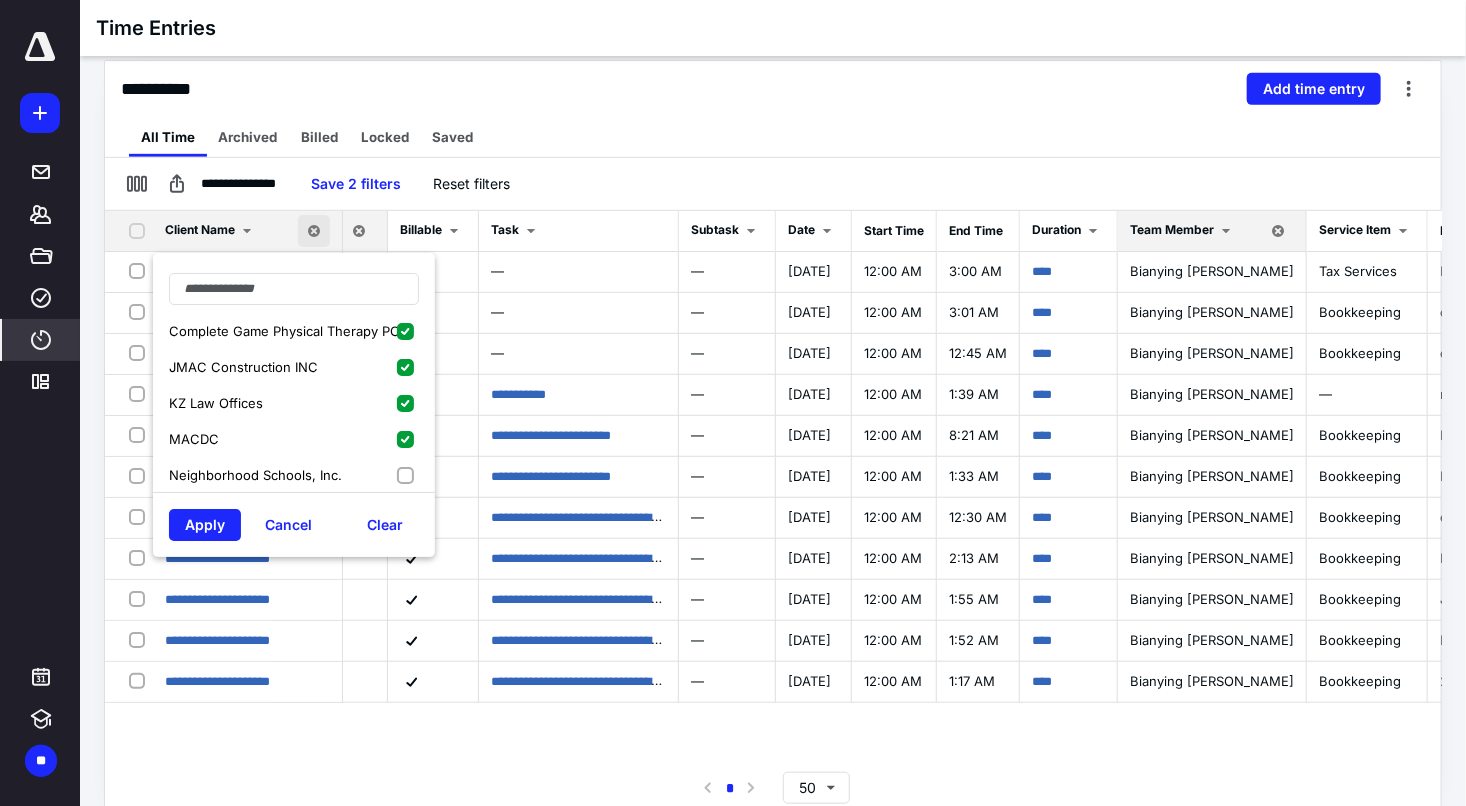 scroll, scrollTop: 4, scrollLeft: 0, axis: vertical 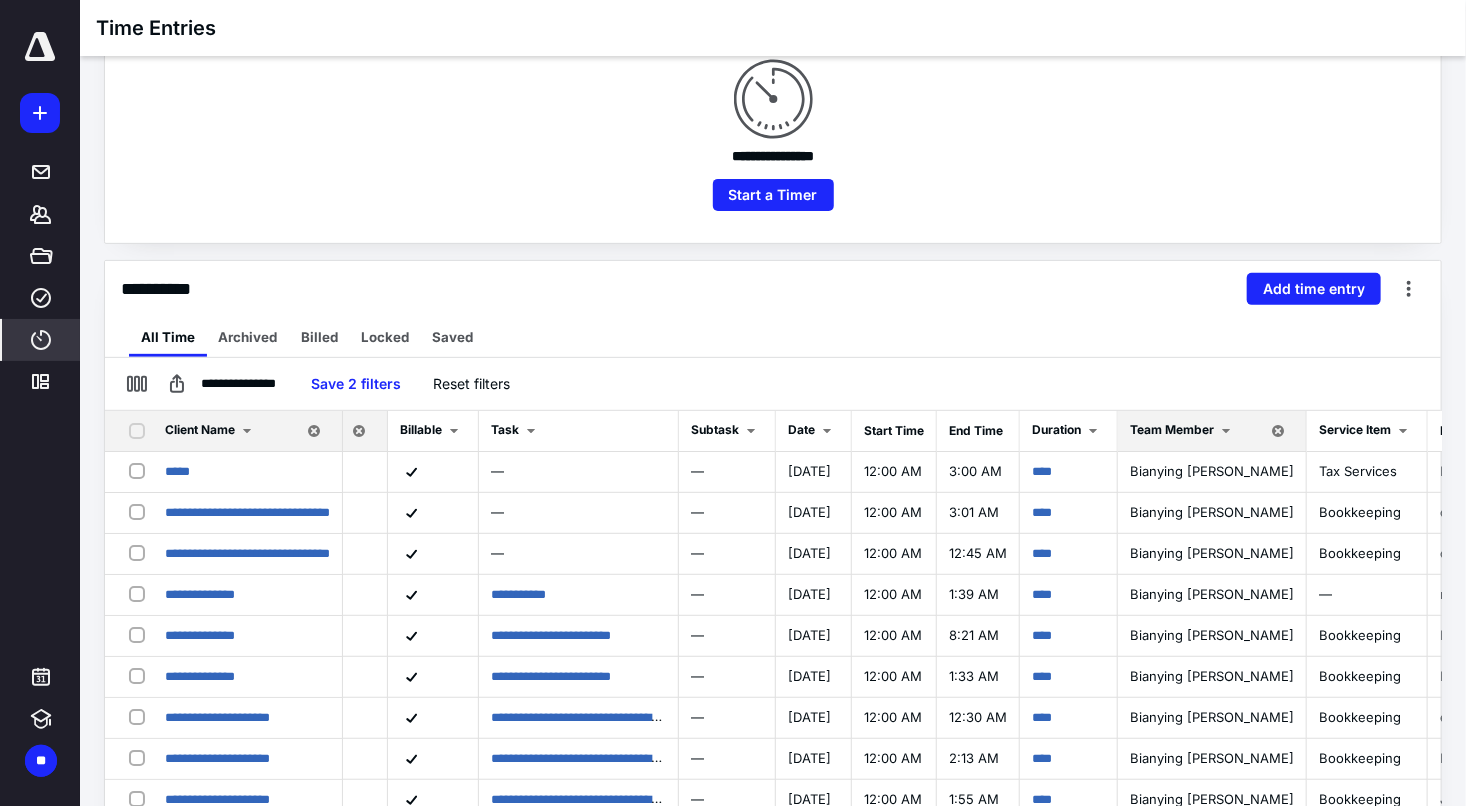 click on "Client Name" at bounding box center [200, 429] 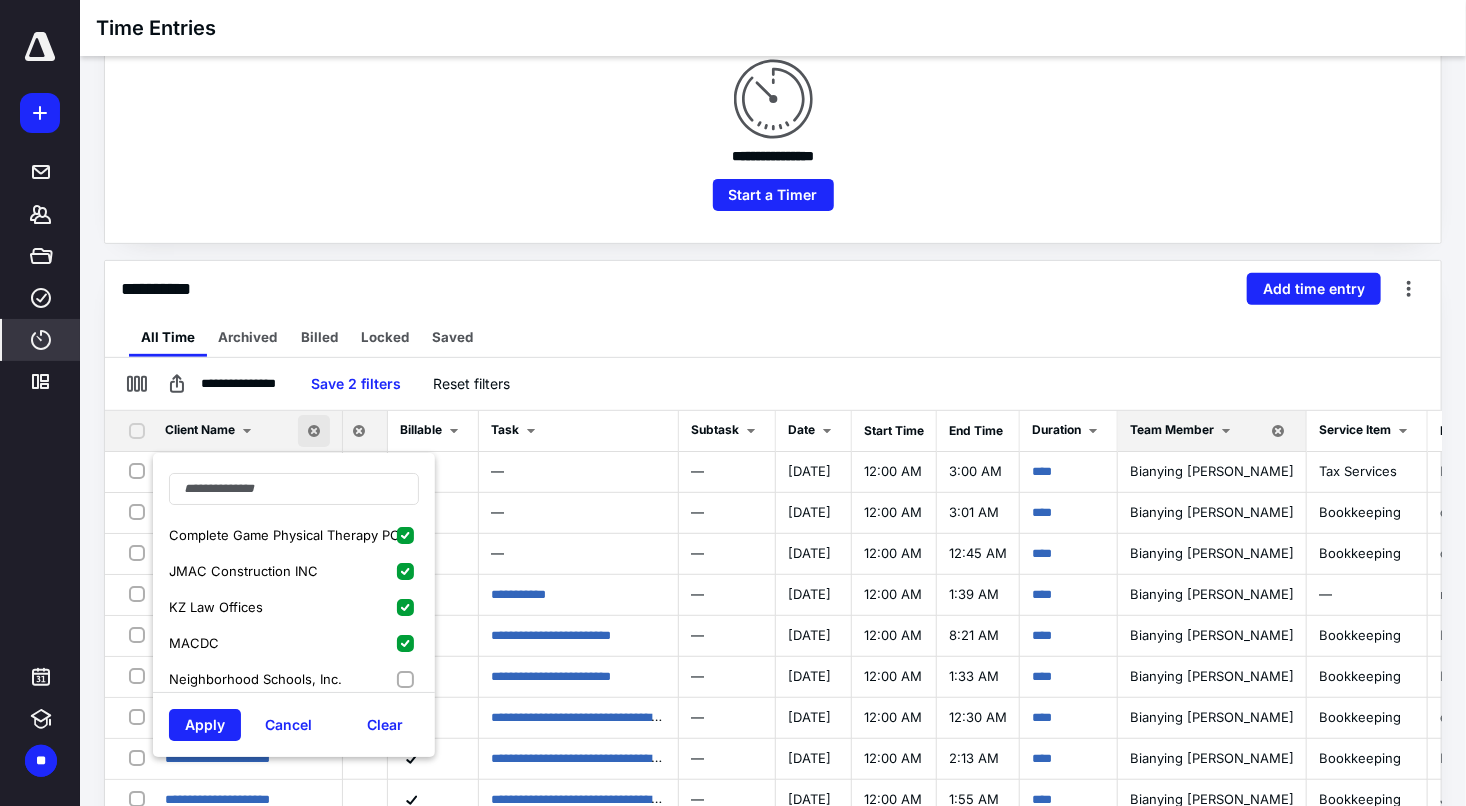 click on "Neighborhood Schools, Inc." at bounding box center [294, 679] 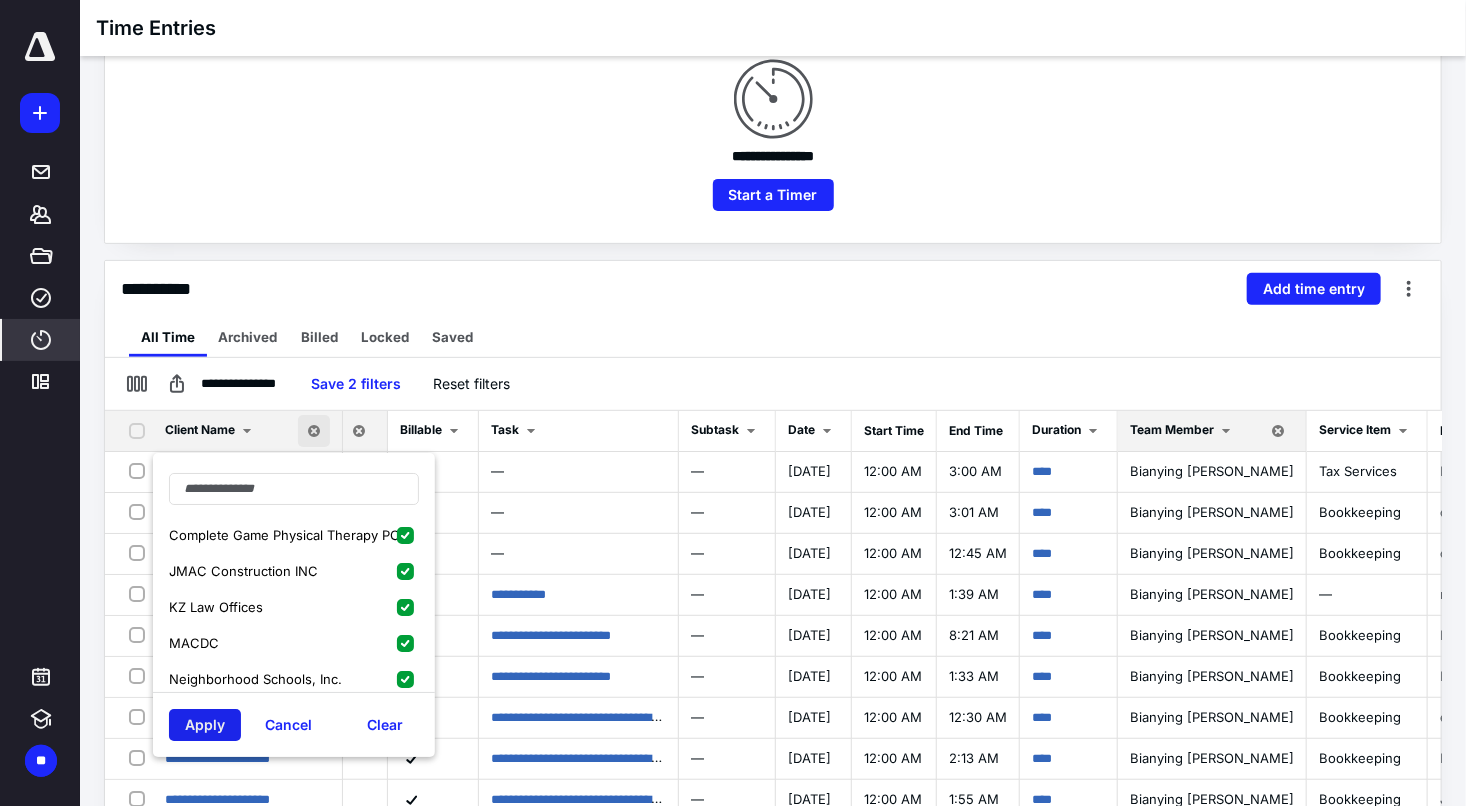 click on "Apply" at bounding box center [205, 725] 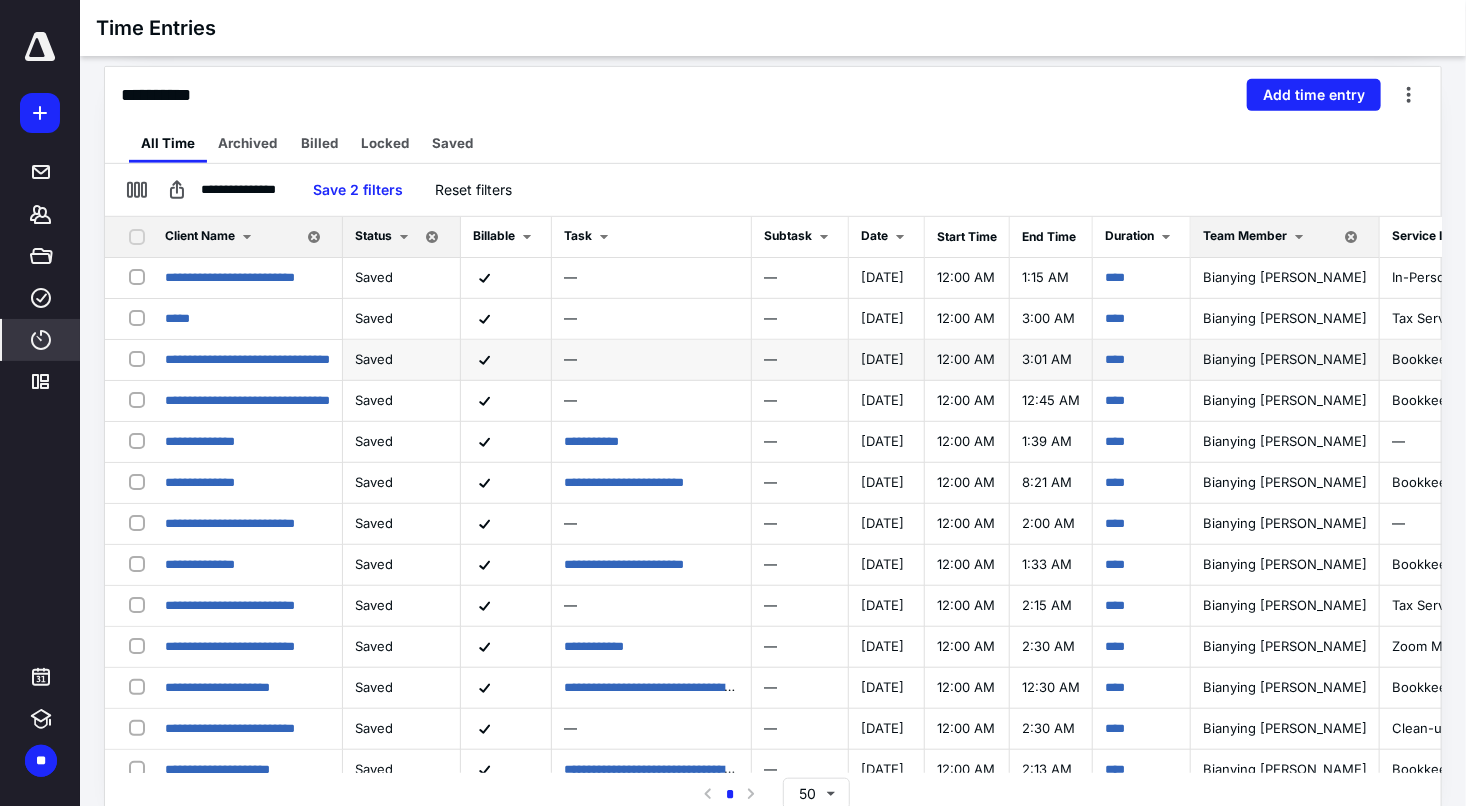 scroll, scrollTop: 442, scrollLeft: 0, axis: vertical 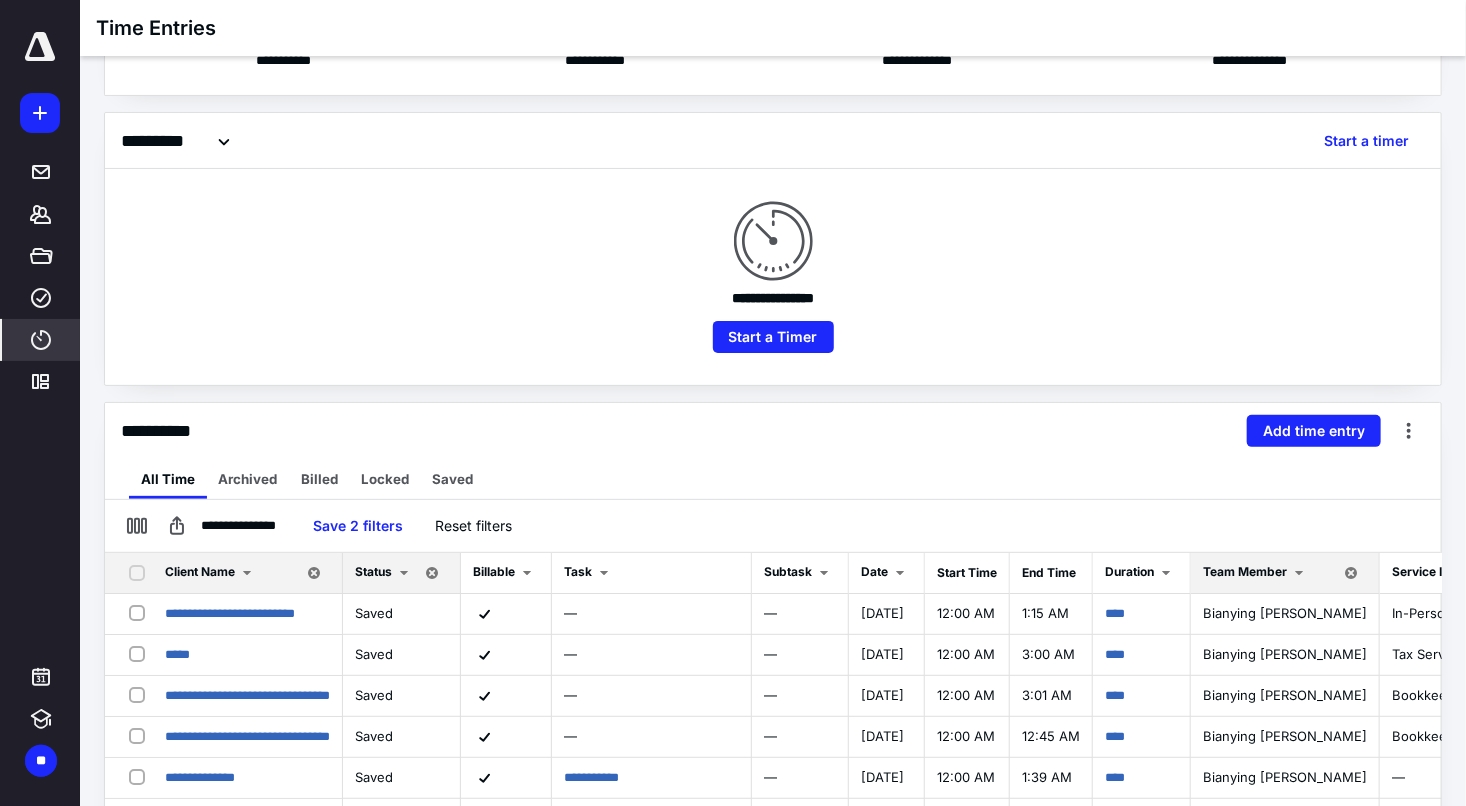 click at bounding box center [247, 573] 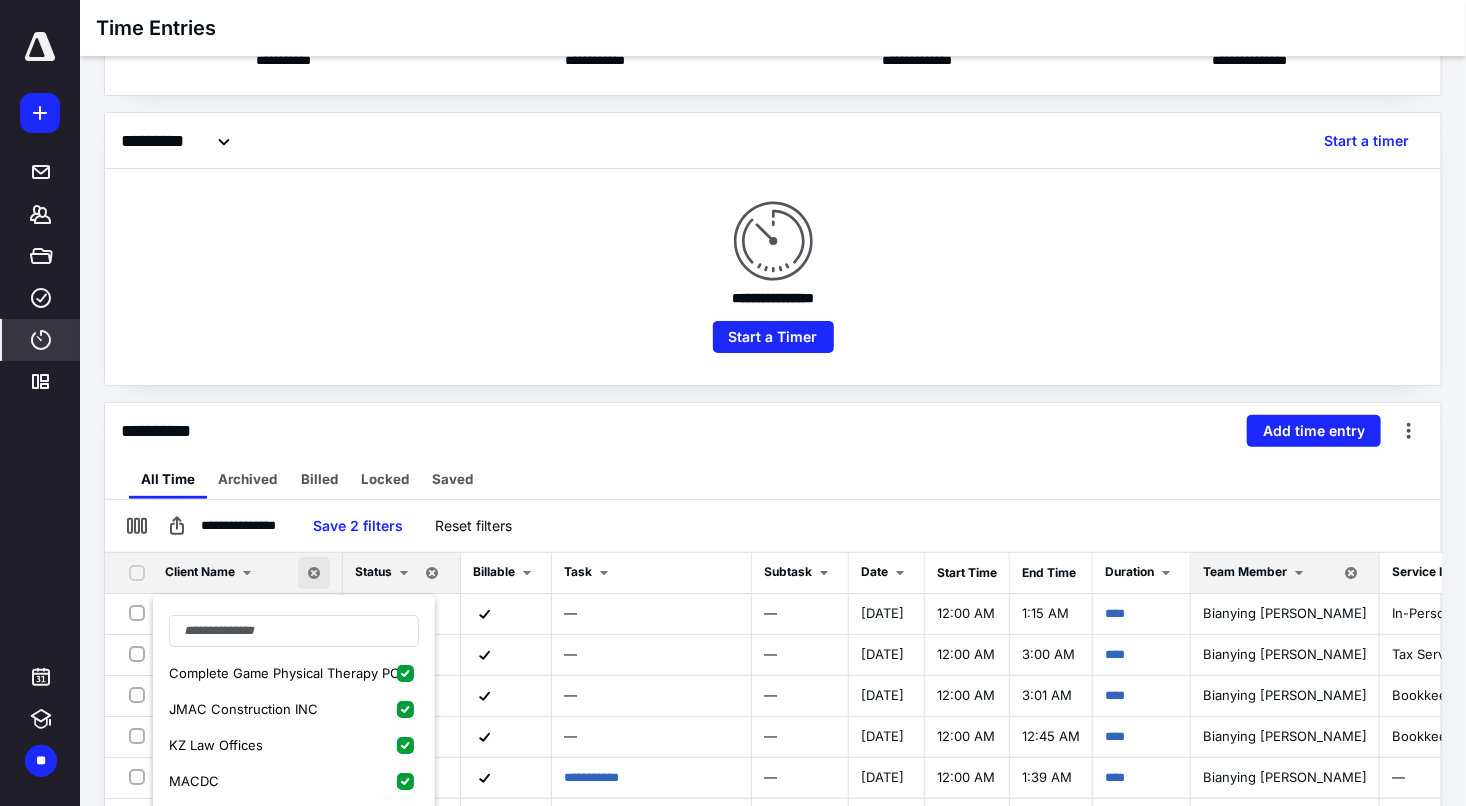scroll, scrollTop: 4, scrollLeft: 0, axis: vertical 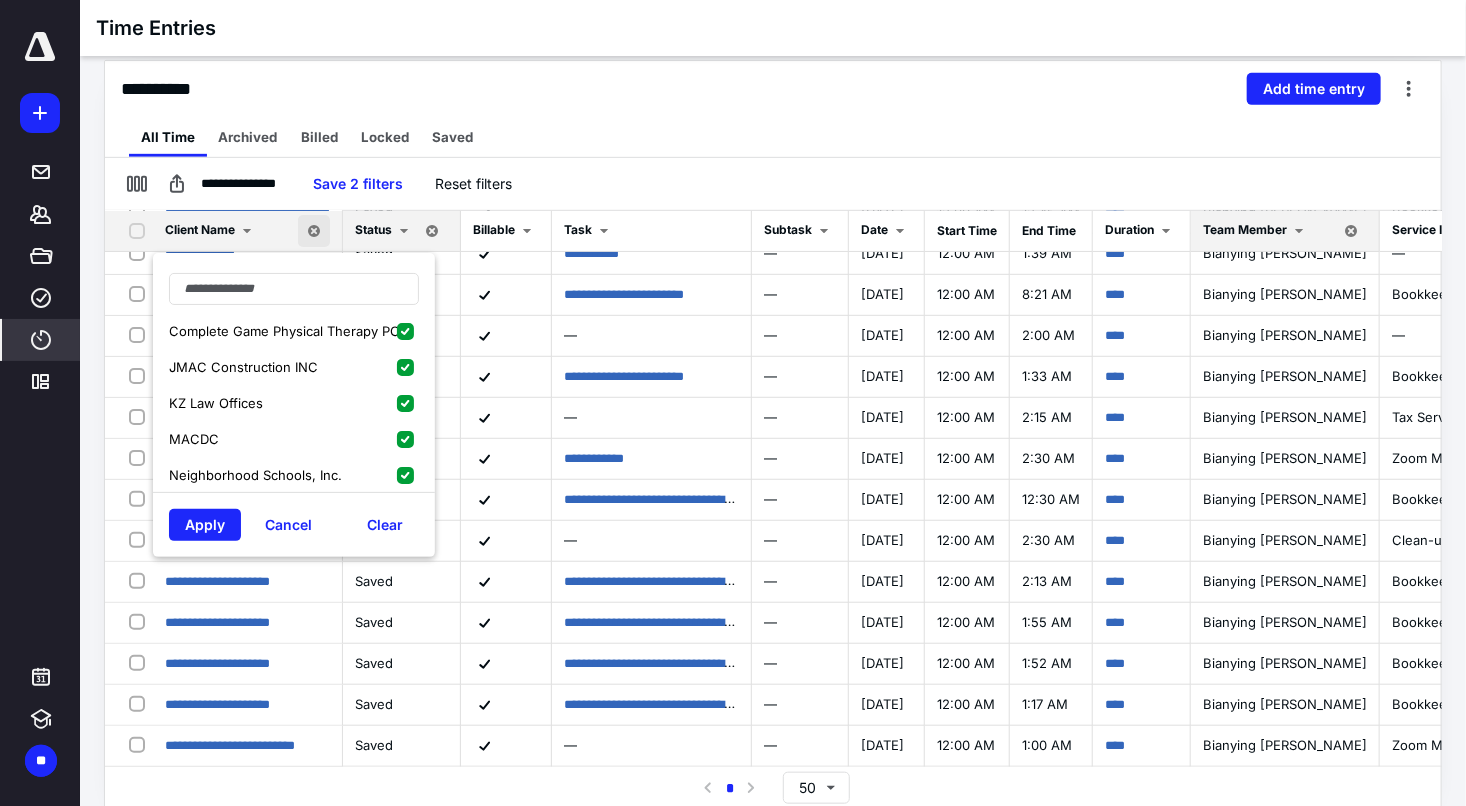 drag, startPoint x: 396, startPoint y: 476, endPoint x: 329, endPoint y: 485, distance: 67.601776 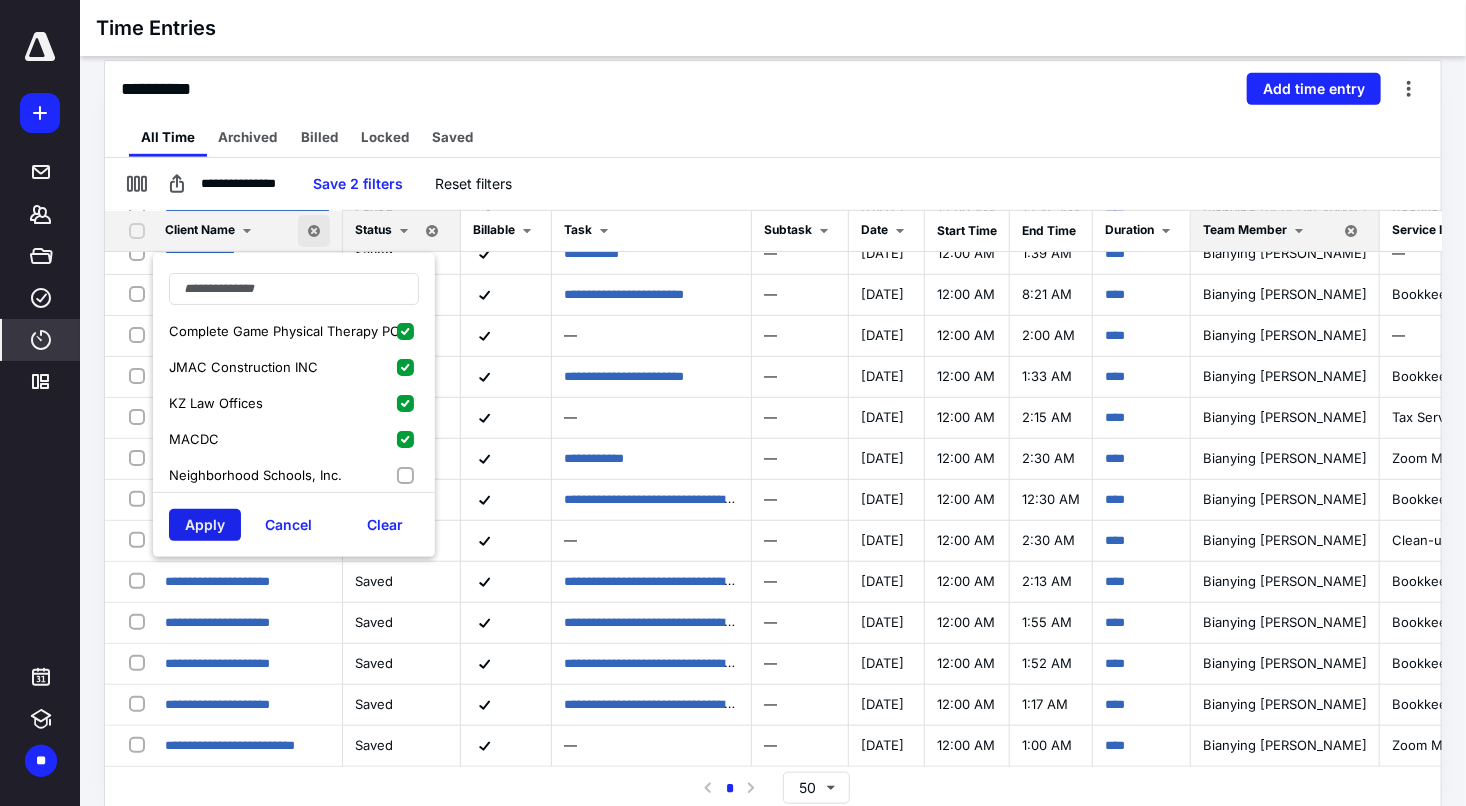 click on "Apply" at bounding box center (205, 525) 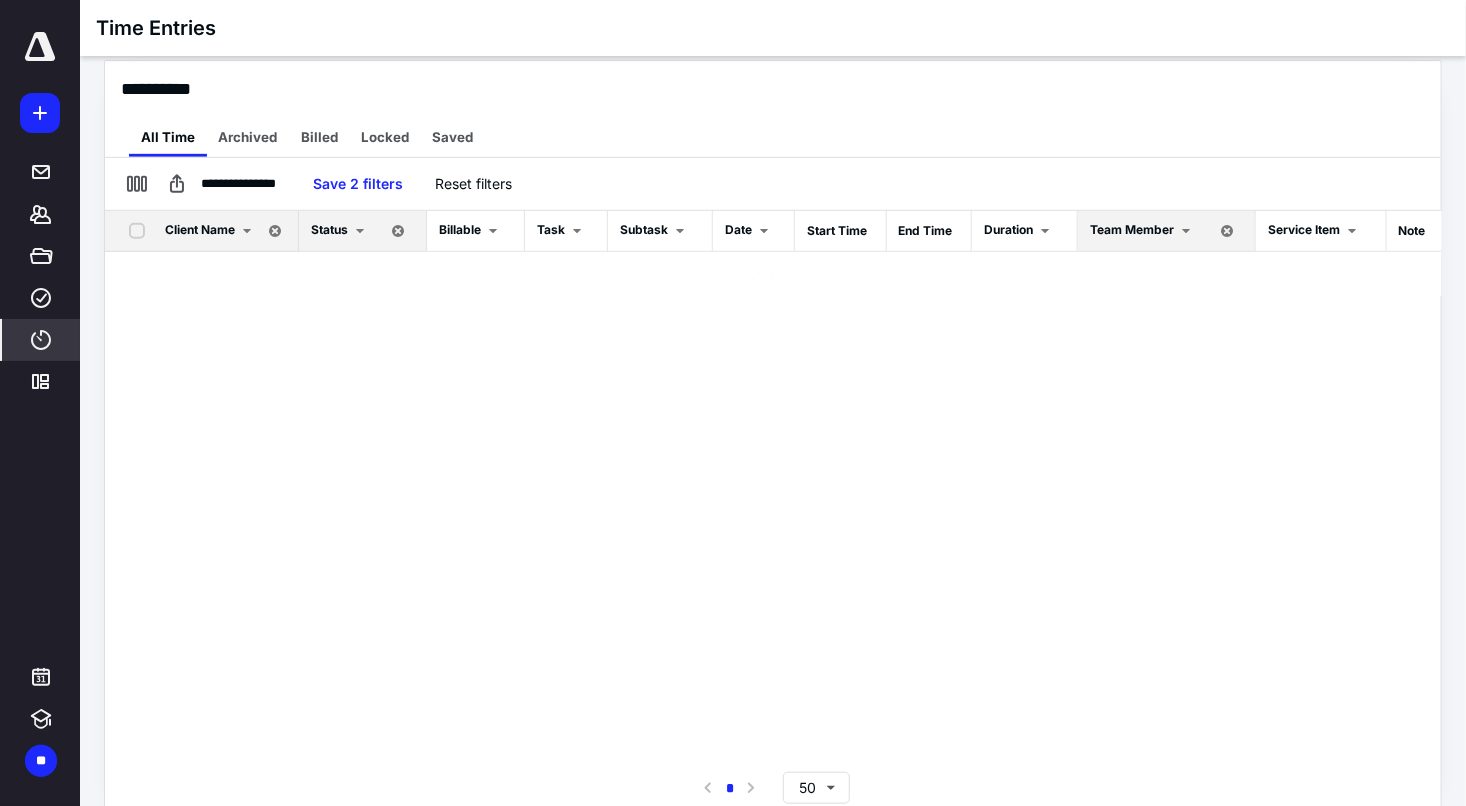 scroll, scrollTop: 0, scrollLeft: 0, axis: both 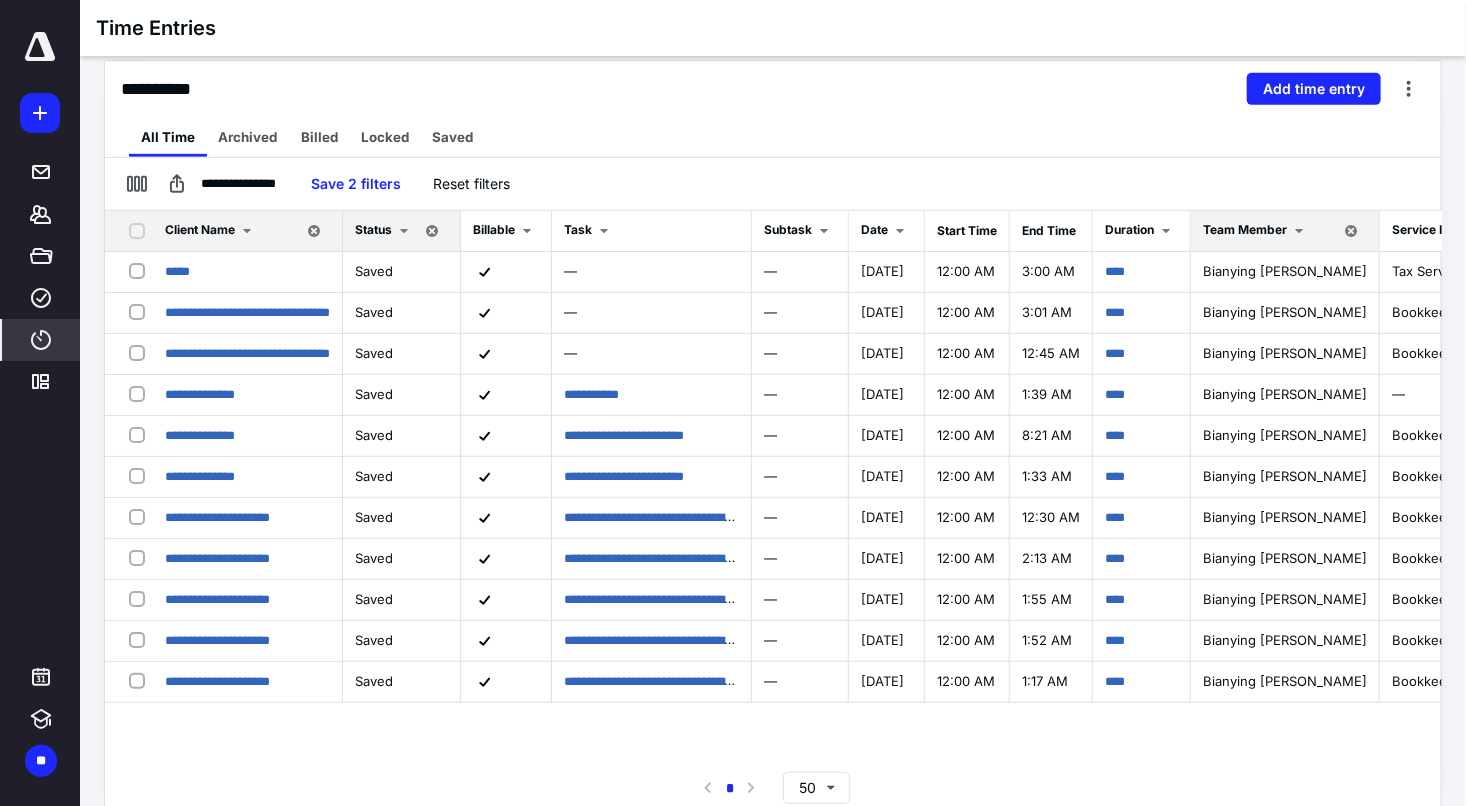 click on "**********" at bounding box center (773, 489) 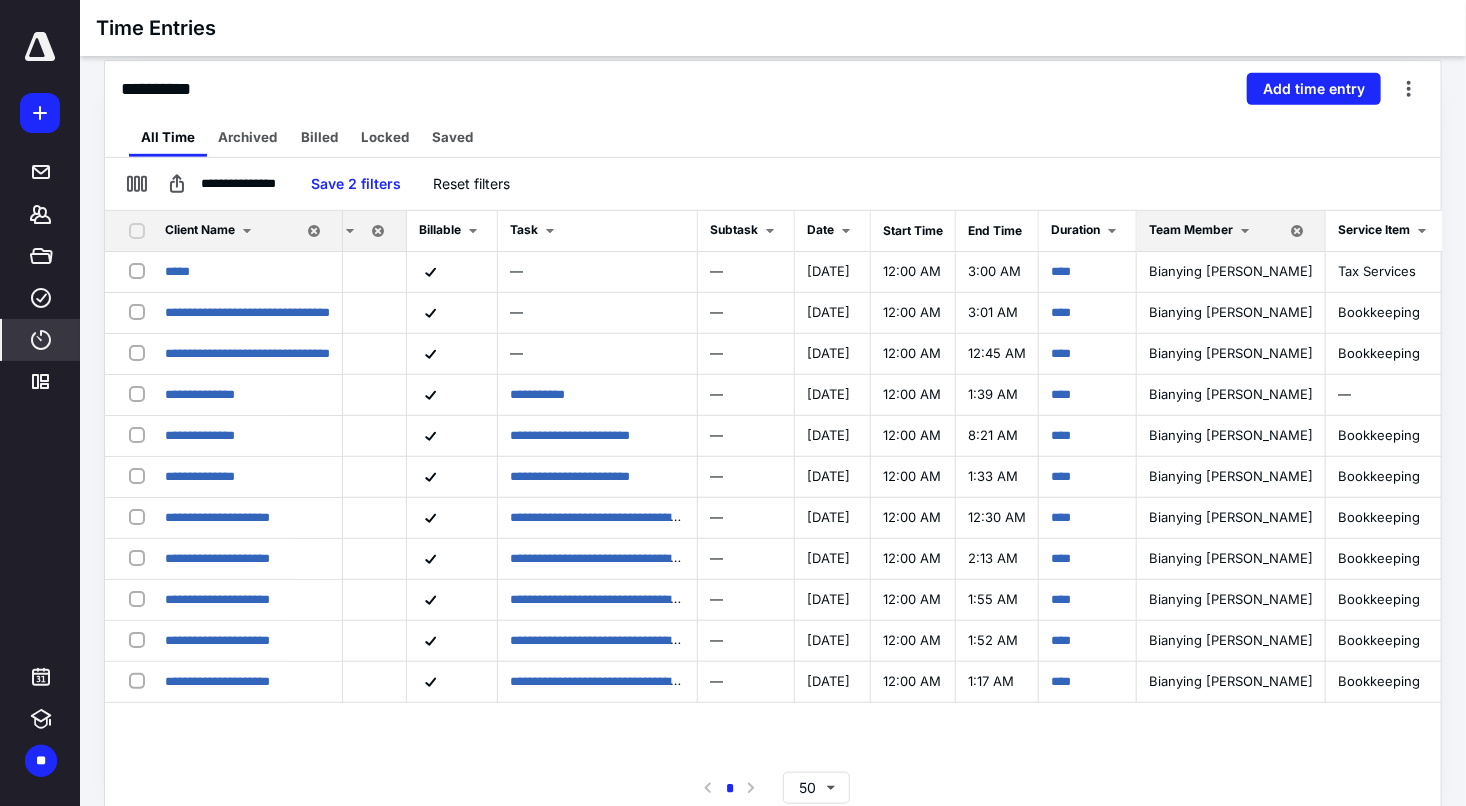 scroll, scrollTop: 0, scrollLeft: 0, axis: both 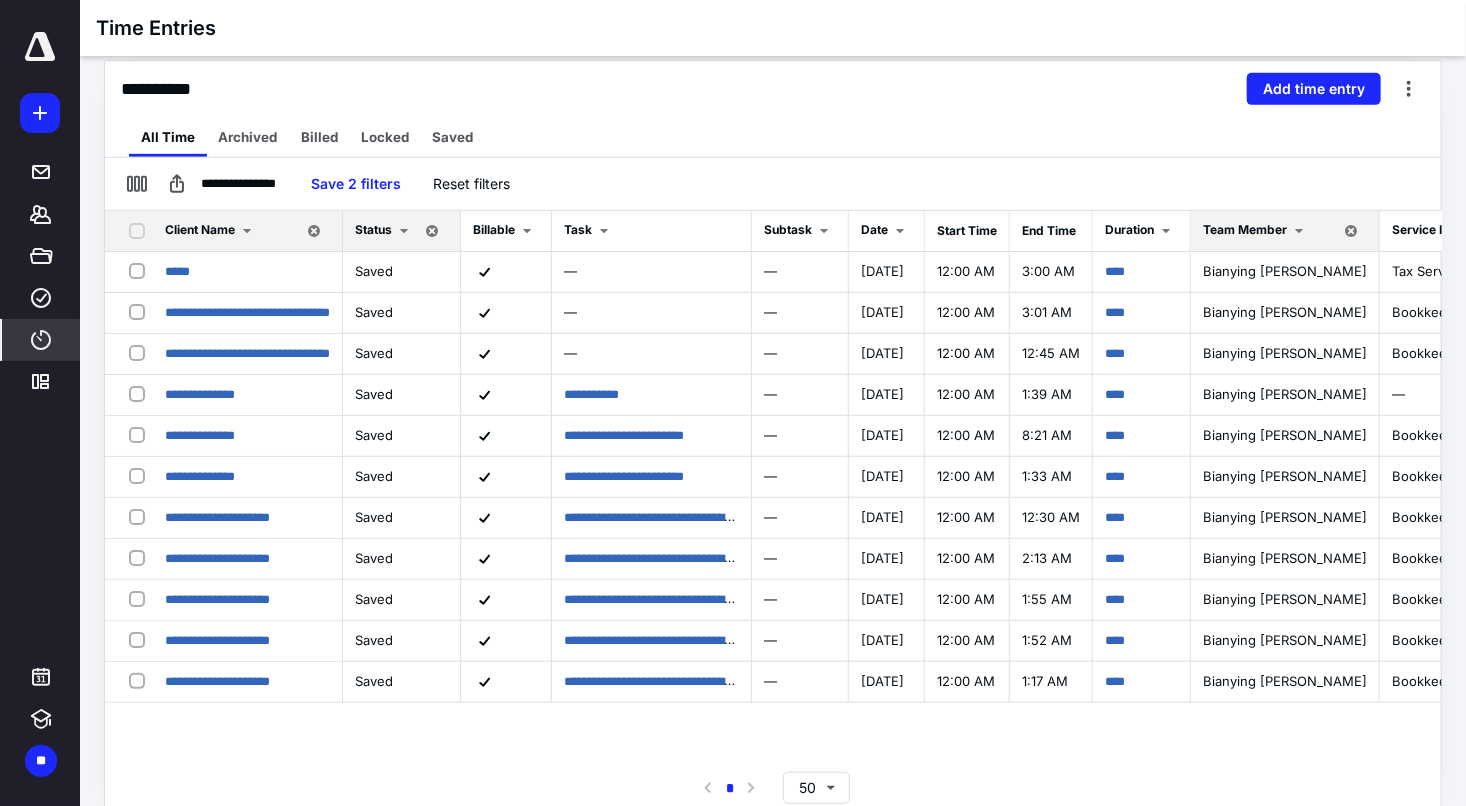 click on "**********" at bounding box center (773, 184) 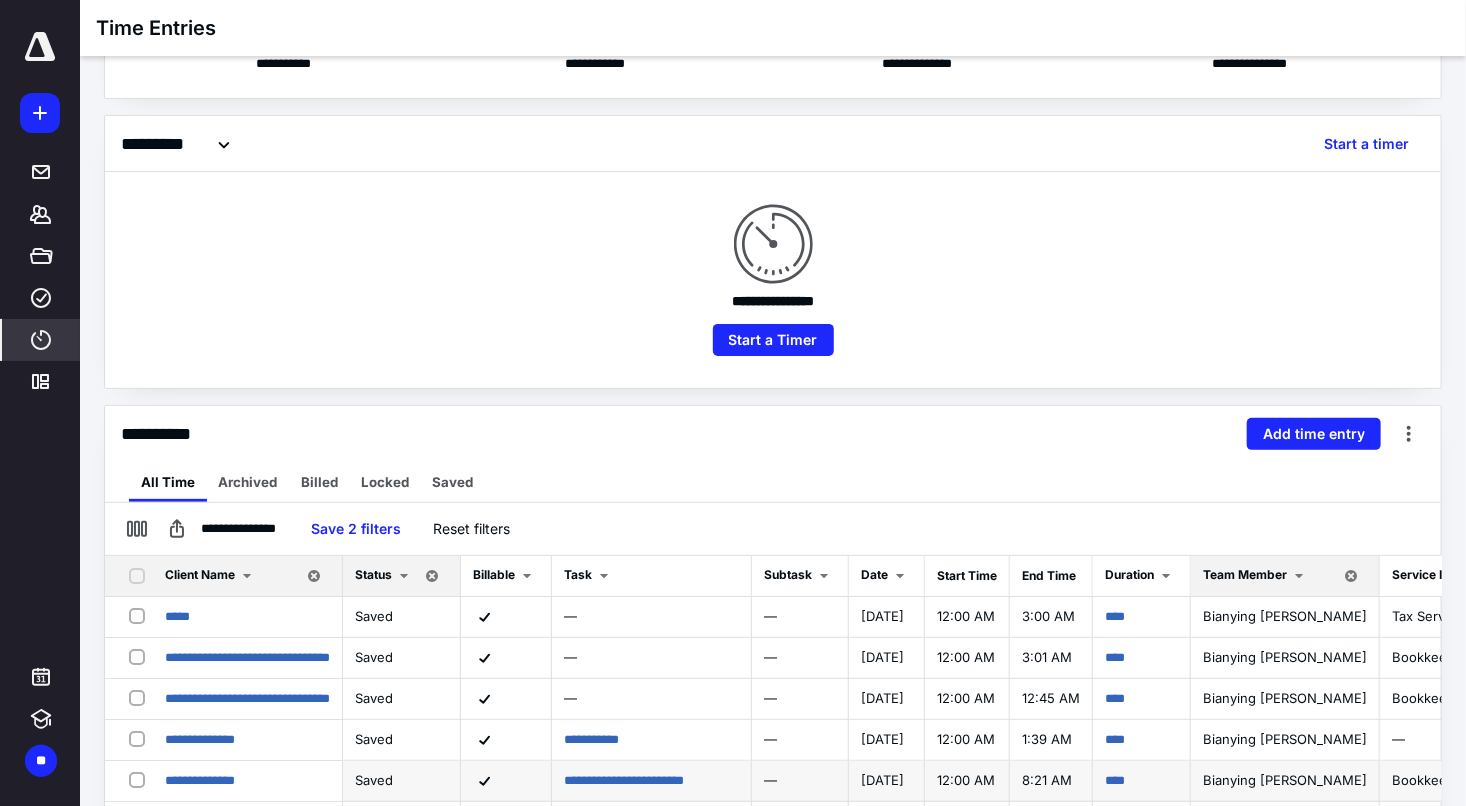 scroll, scrollTop: 0, scrollLeft: 0, axis: both 